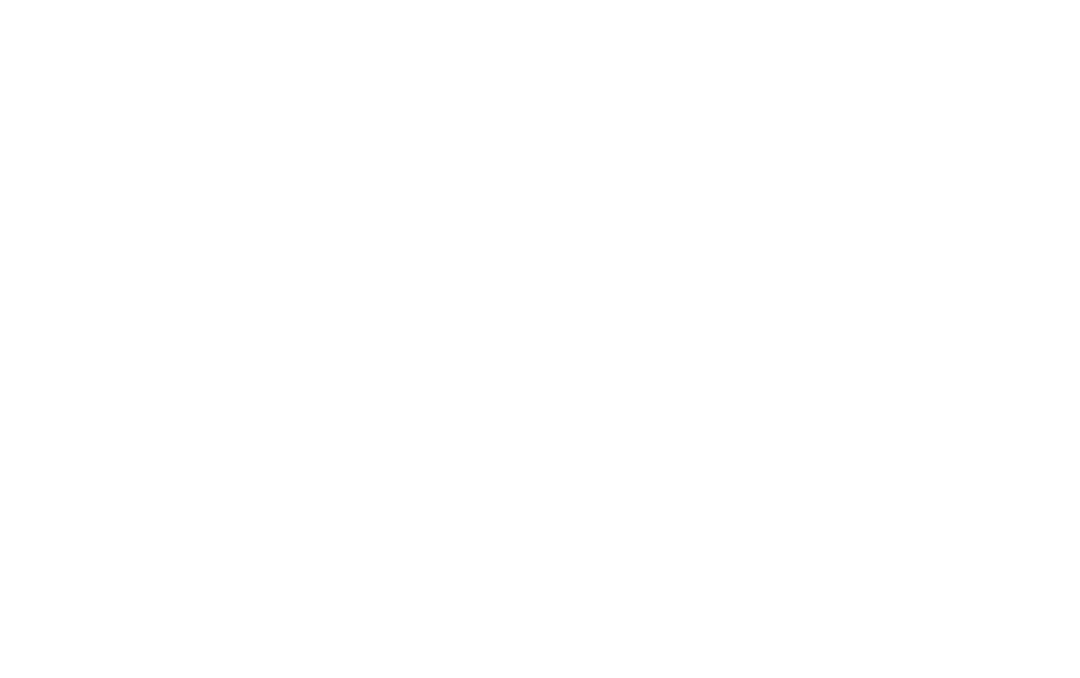scroll, scrollTop: 0, scrollLeft: 0, axis: both 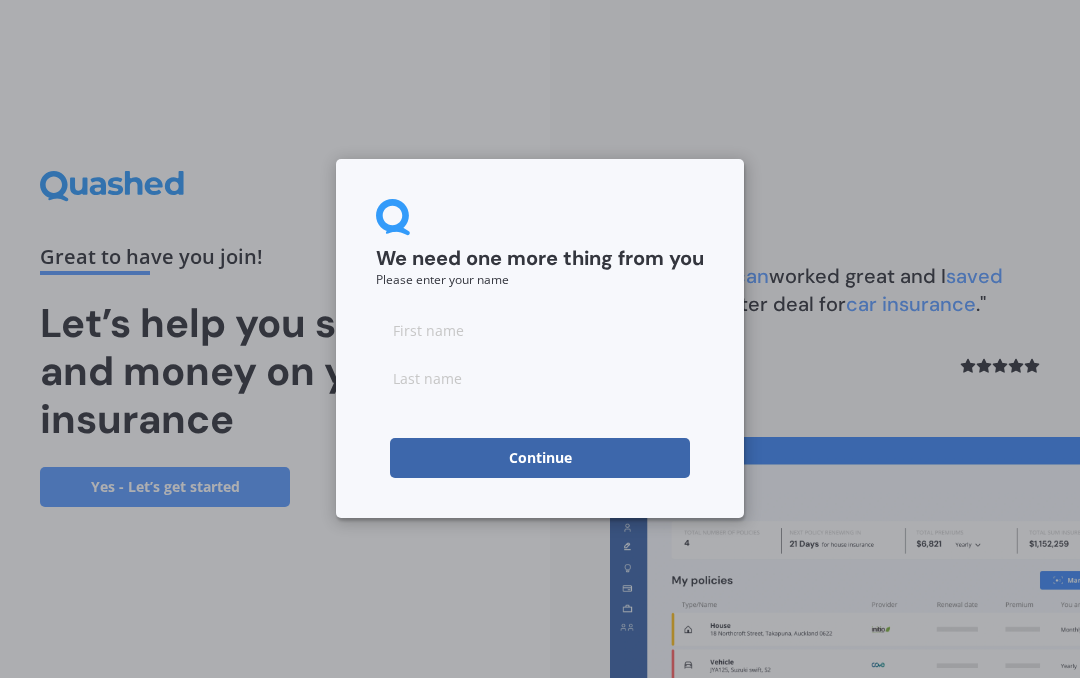 click at bounding box center [540, 330] 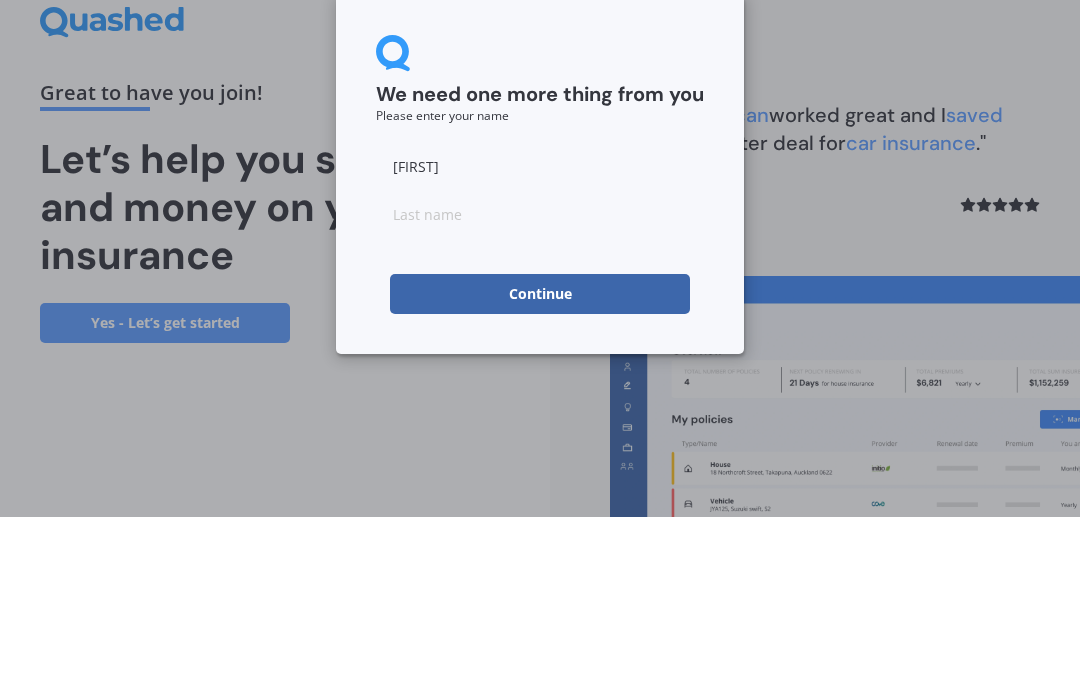 type on "[FIRST]" 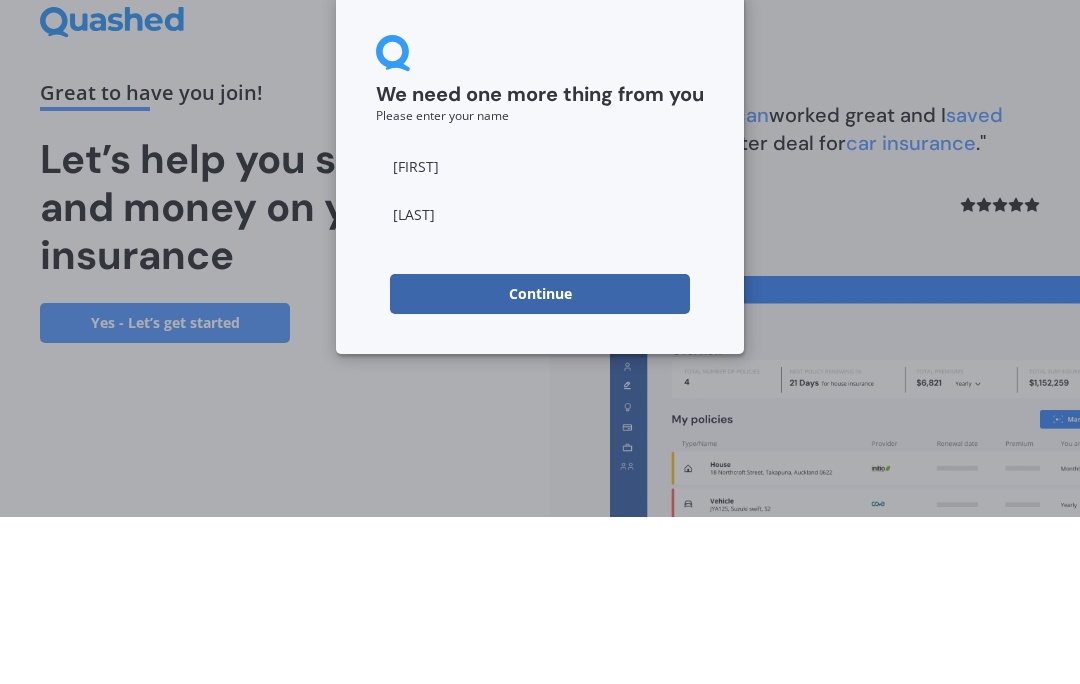 type on "[LAST]" 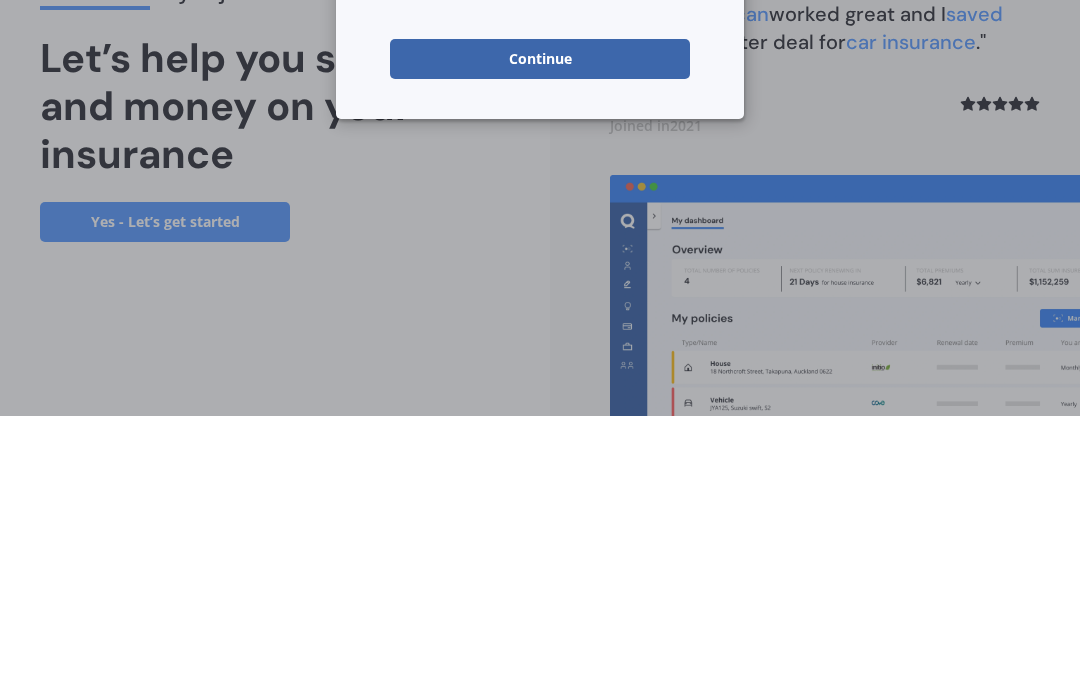 click on "Continue" at bounding box center [540, 327] 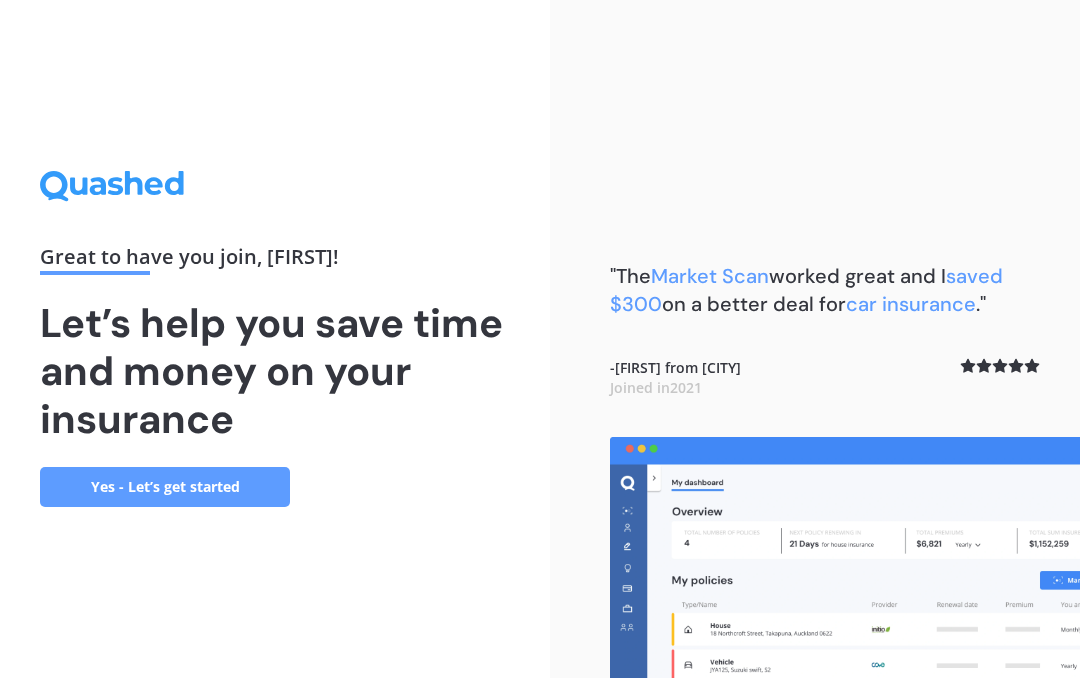 click on "Yes - Let’s get started" at bounding box center [165, 487] 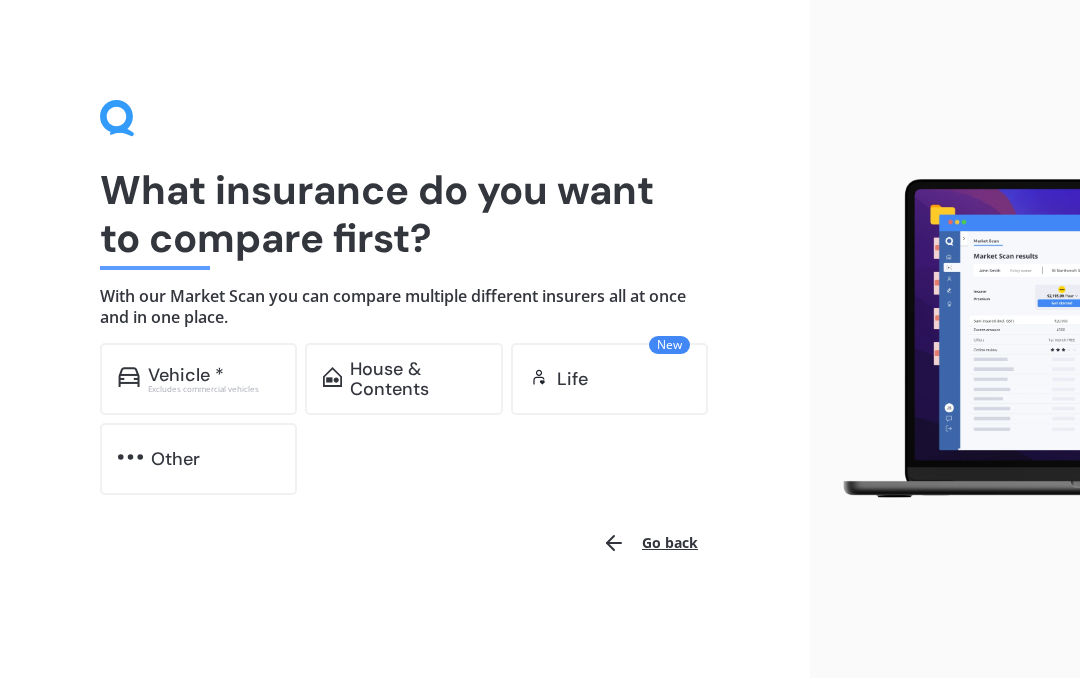 click on "Excludes commercial vehicles" at bounding box center (214, 389) 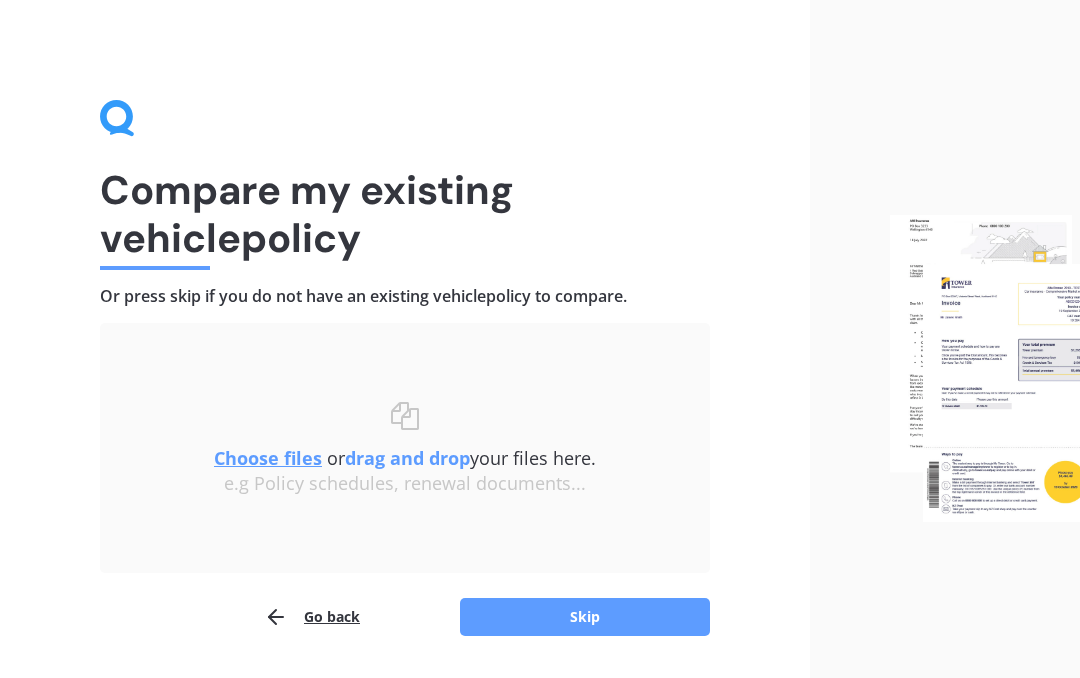scroll, scrollTop: 58, scrollLeft: 0, axis: vertical 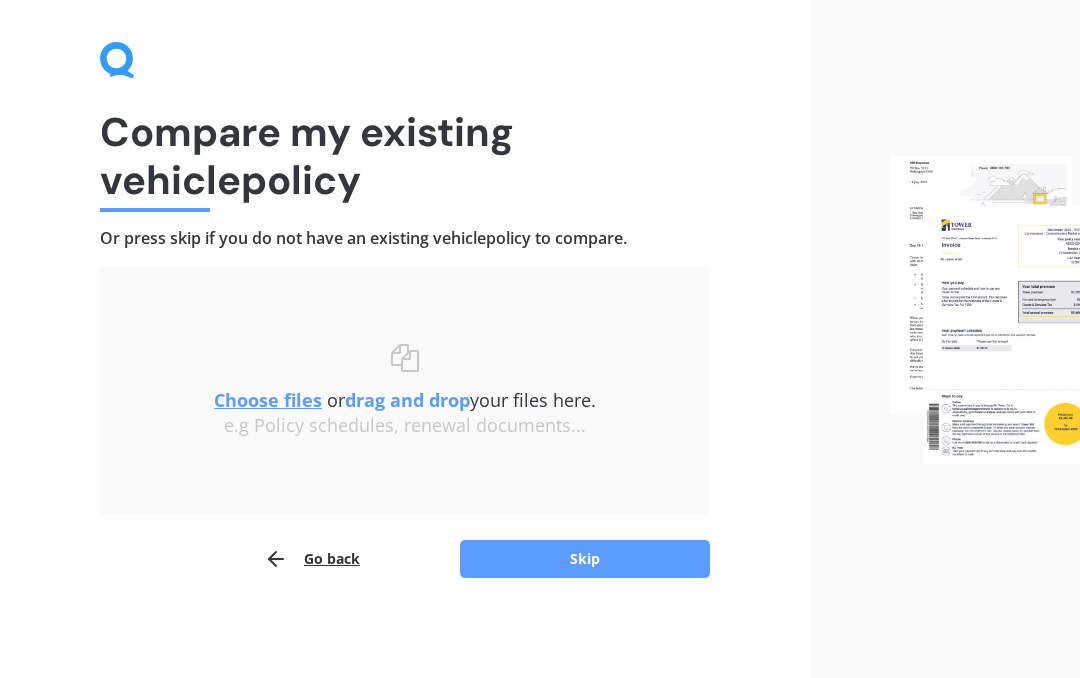 click on "Skip" at bounding box center [585, 559] 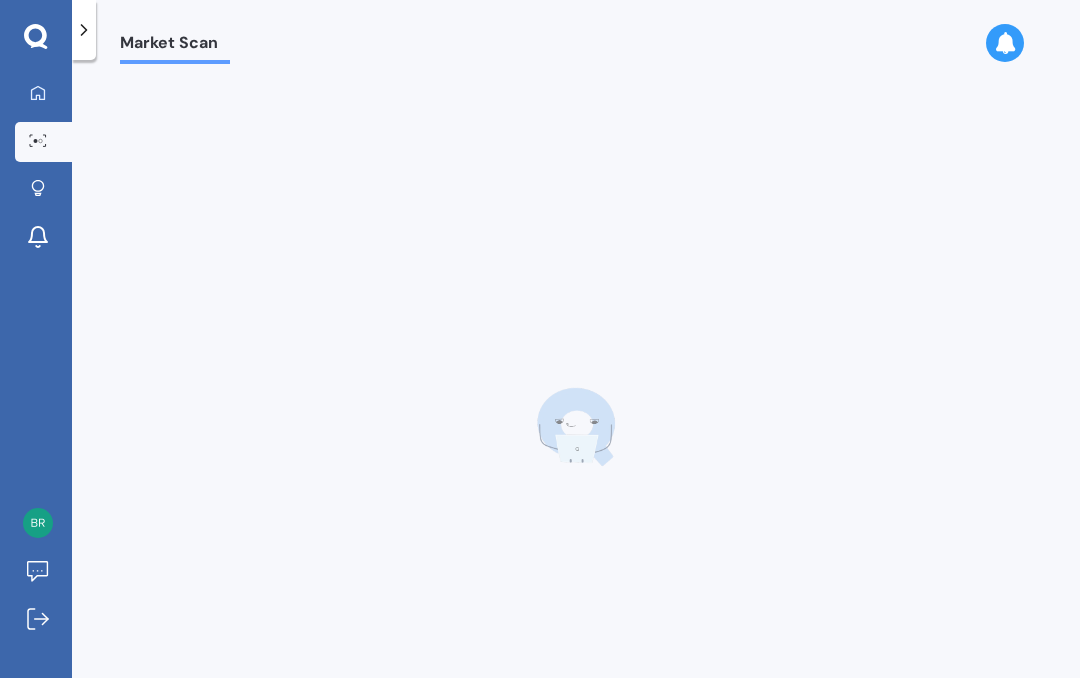 scroll, scrollTop: 0, scrollLeft: 0, axis: both 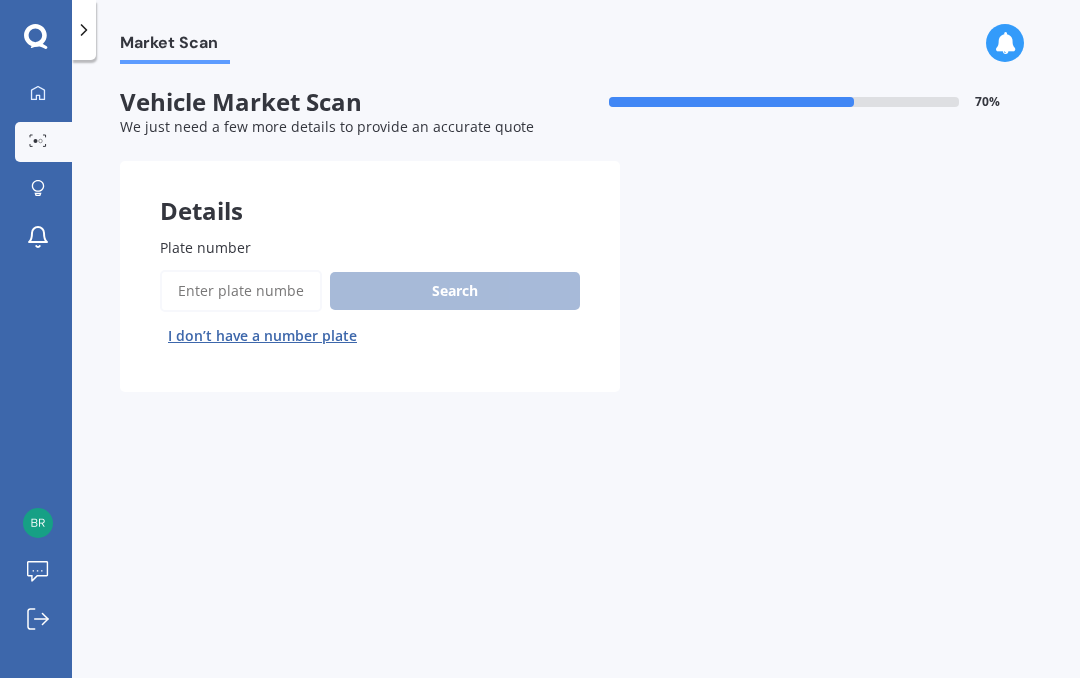 click on "Plate number" at bounding box center [366, 247] 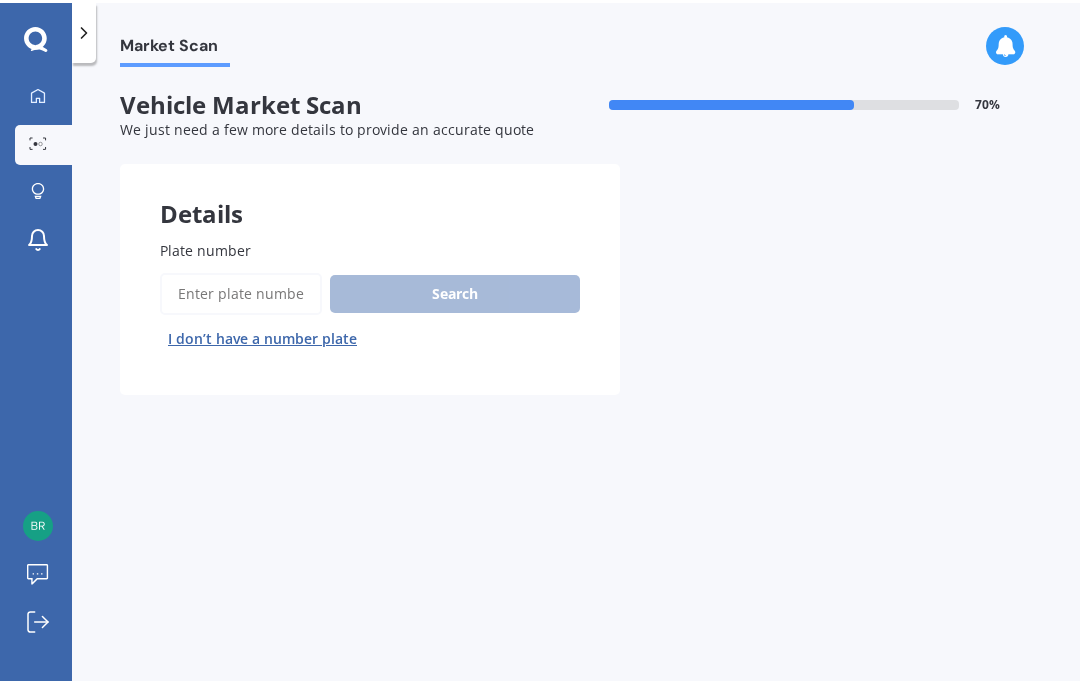 scroll, scrollTop: 0, scrollLeft: 0, axis: both 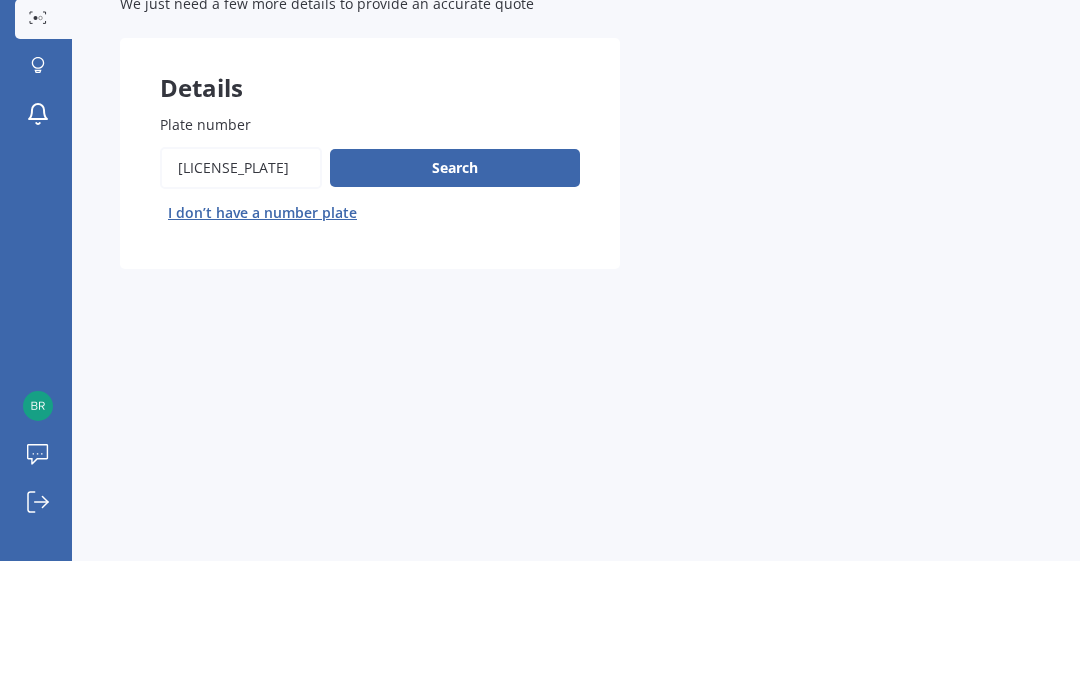 type on "[LICENSE_PLATE]" 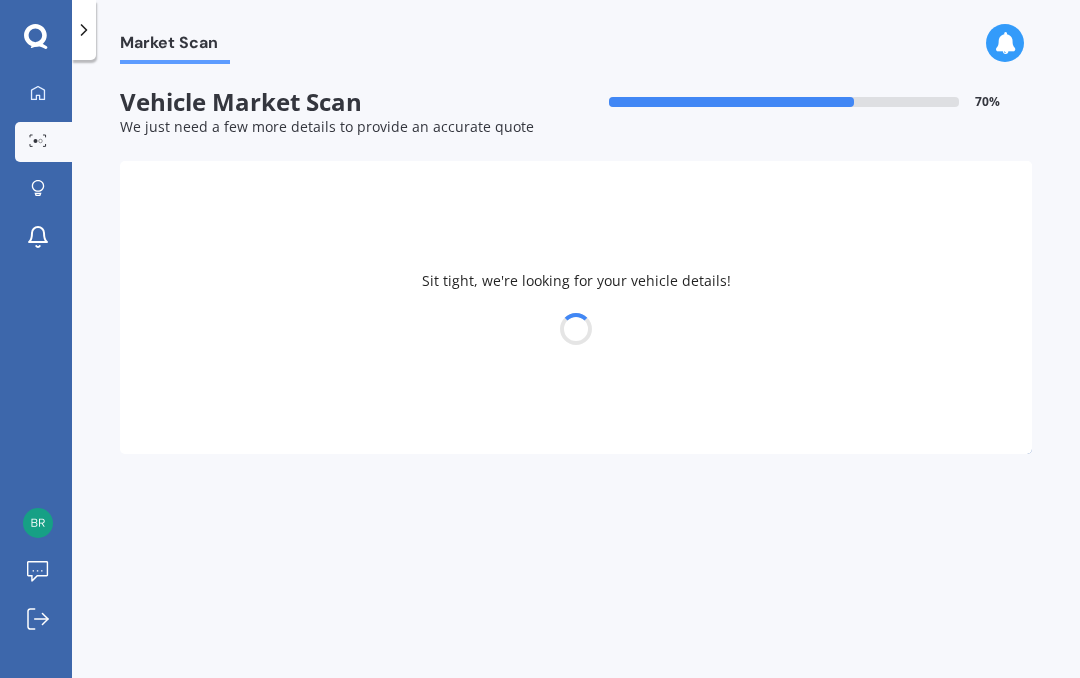select on "MITSUBISHI" 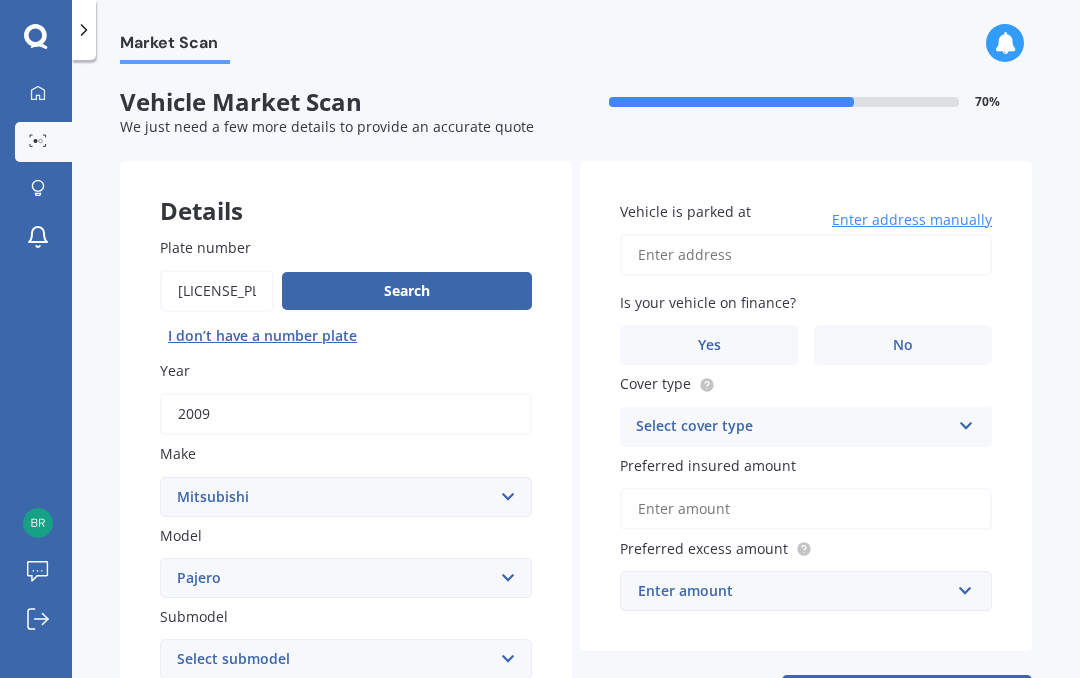 click on "Vehicle is parked at" at bounding box center [806, 255] 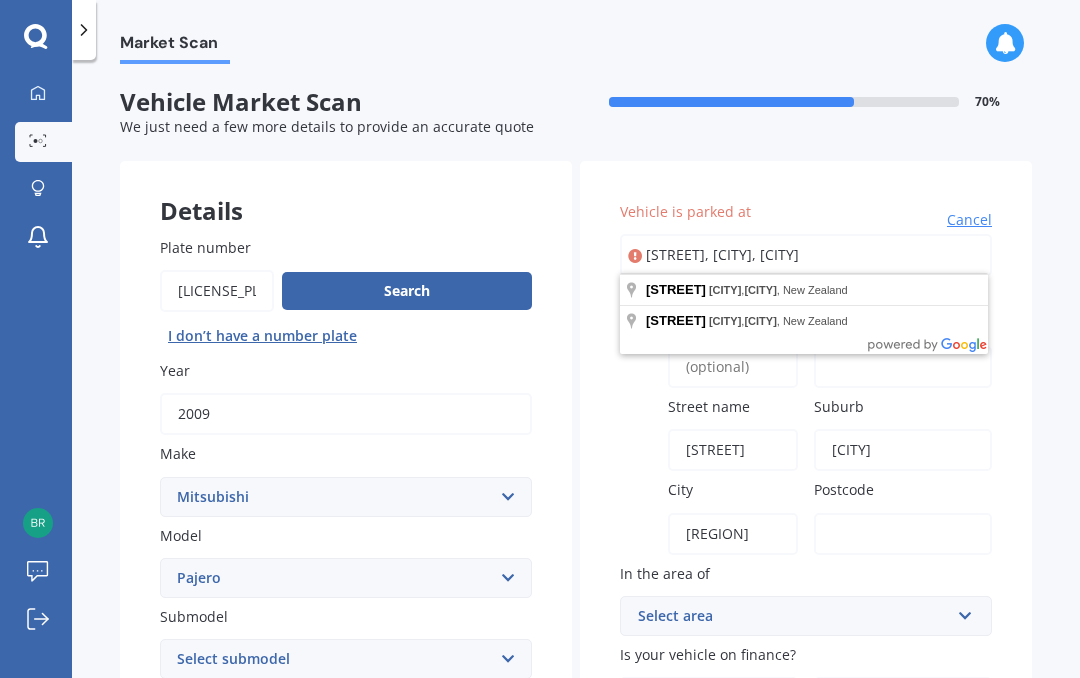 click at bounding box center (635, 256) 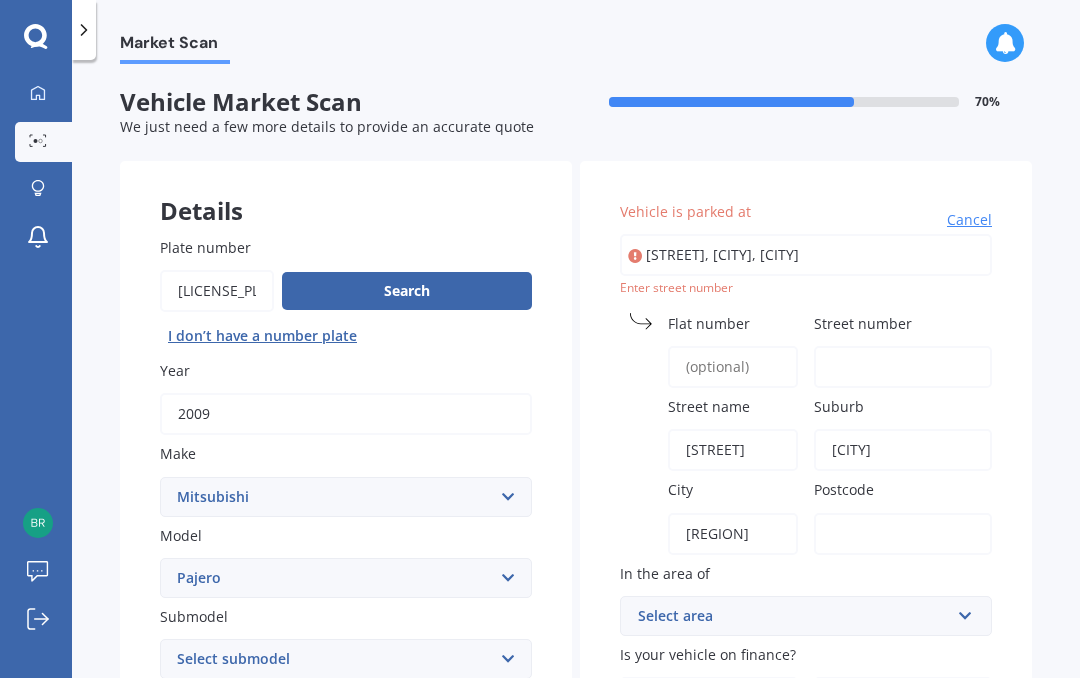 click at bounding box center [635, 256] 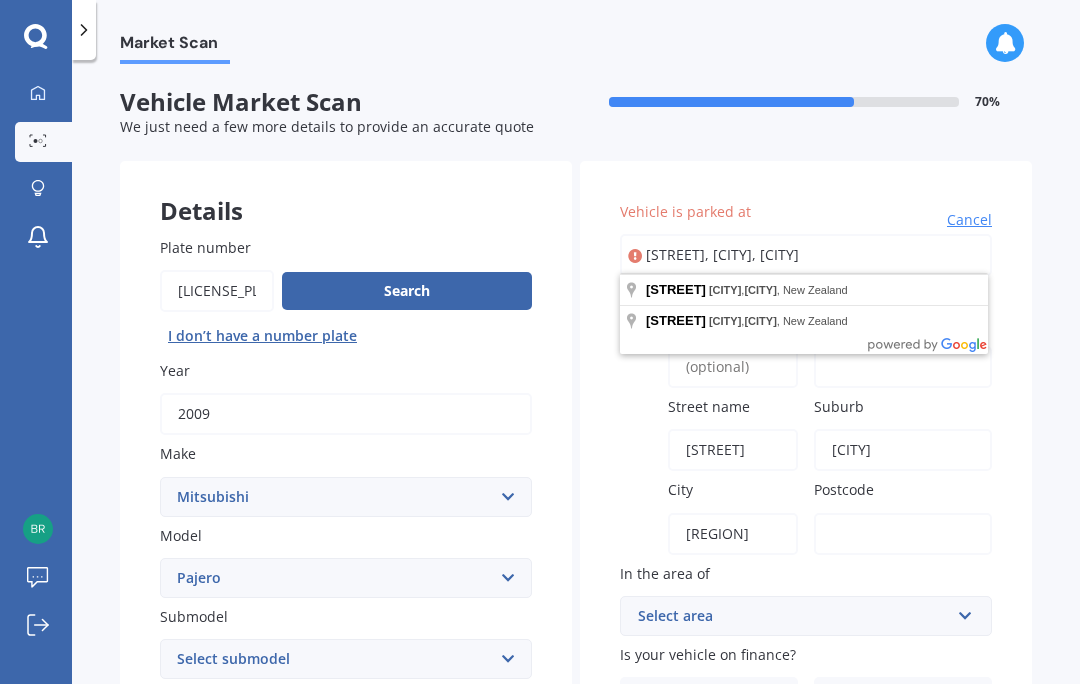 type on "[NUMBER][STREET], [CITY], [CITY]" 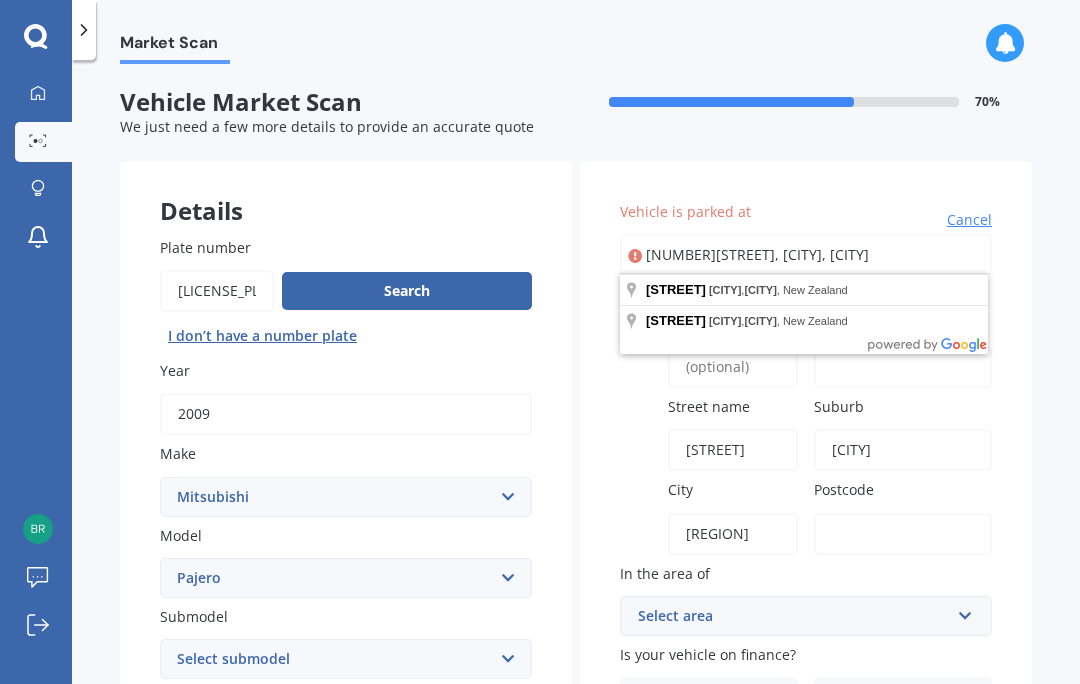 type 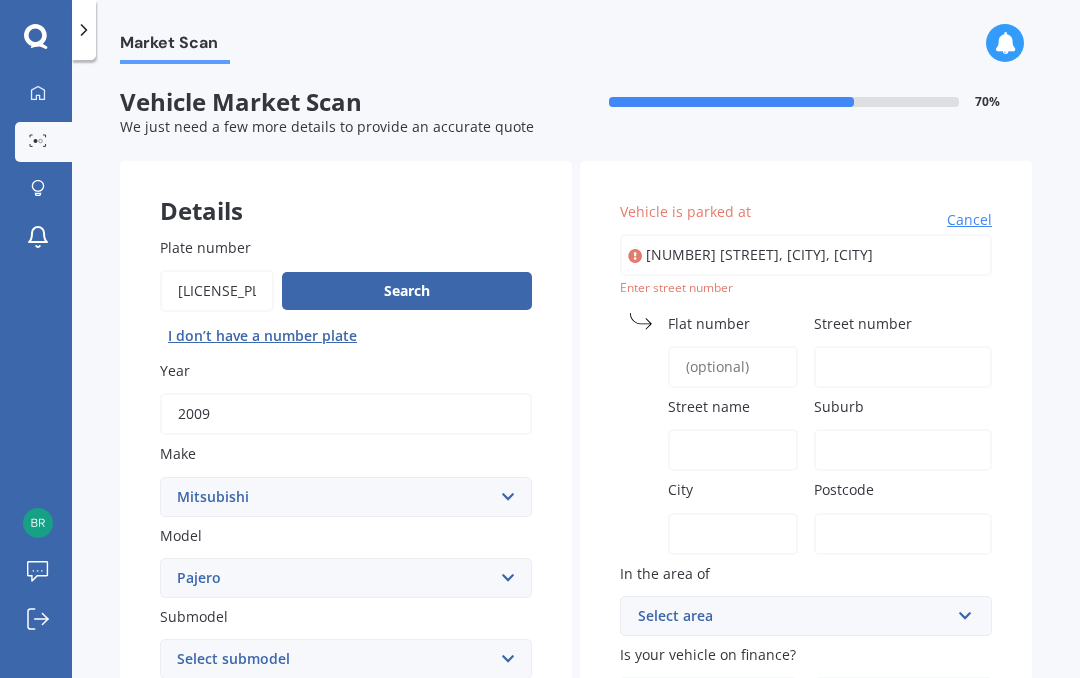 click on "[NUMBER] [STREET], [CITY], [CITY]" at bounding box center [806, 255] 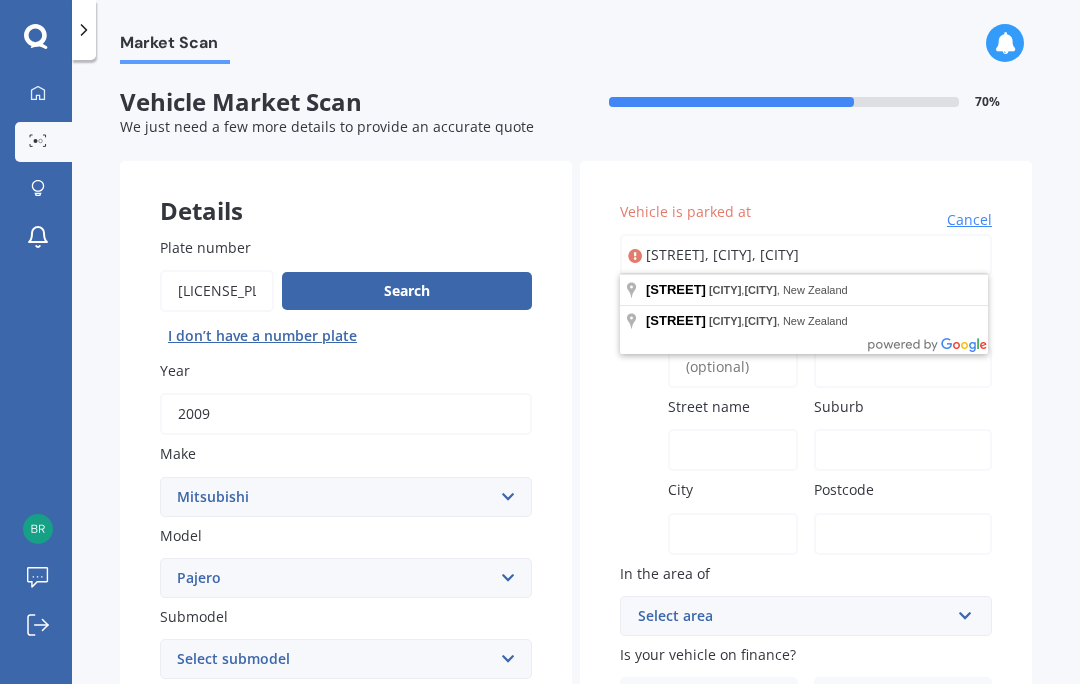 type on "[STREET], [CITY], [CITY]" 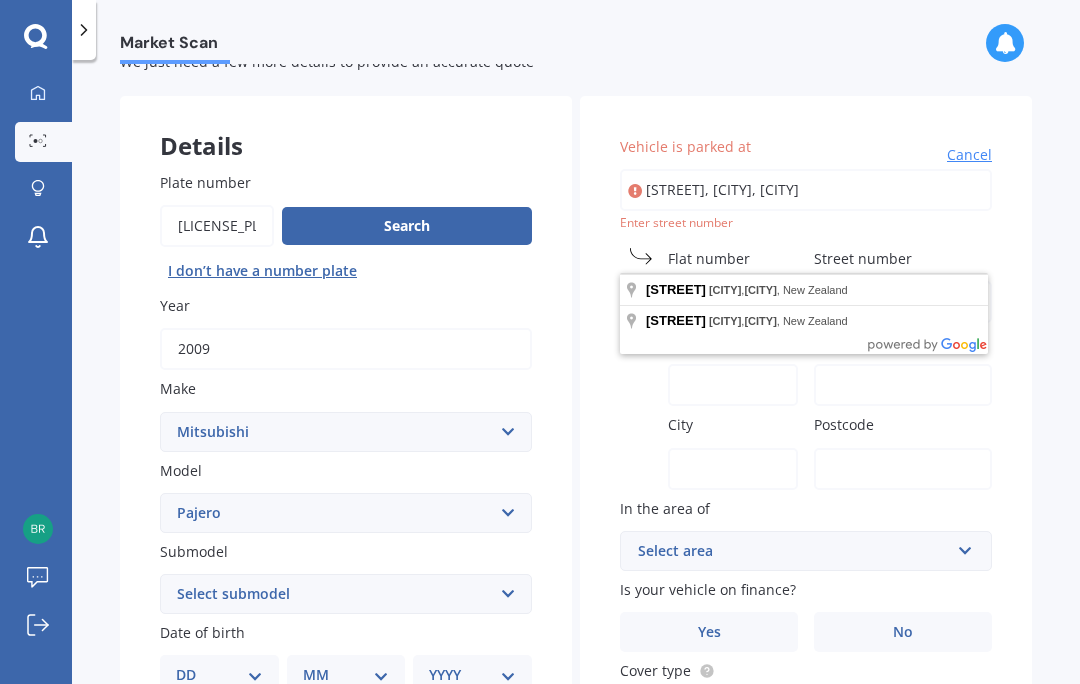 scroll, scrollTop: 83, scrollLeft: 0, axis: vertical 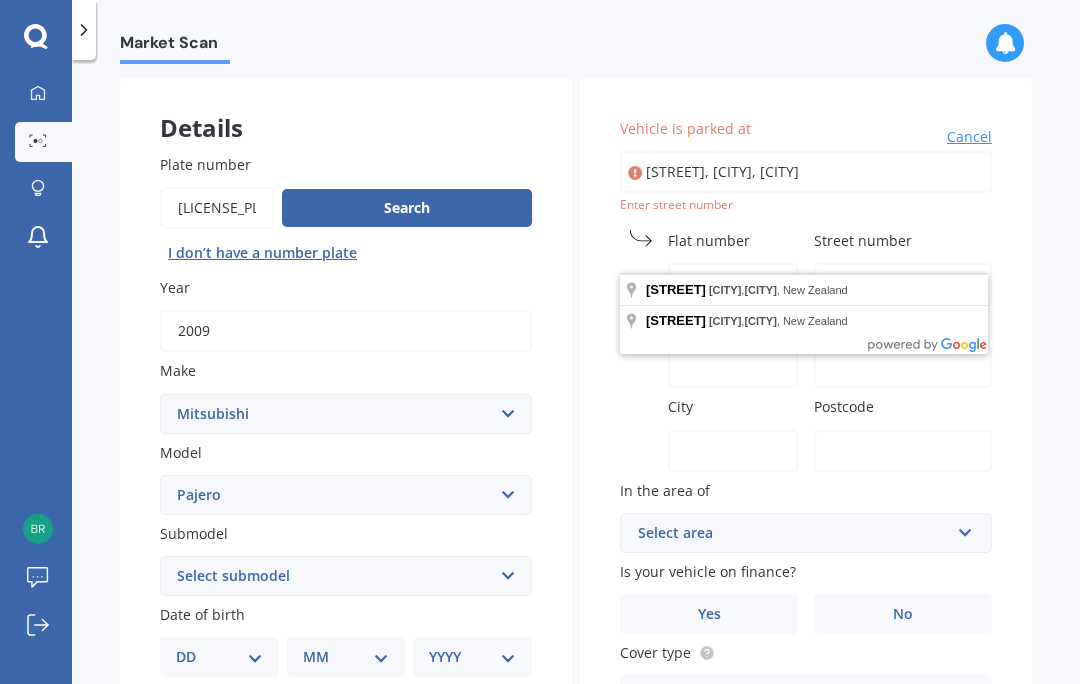 click on "Street number" at bounding box center [863, 240] 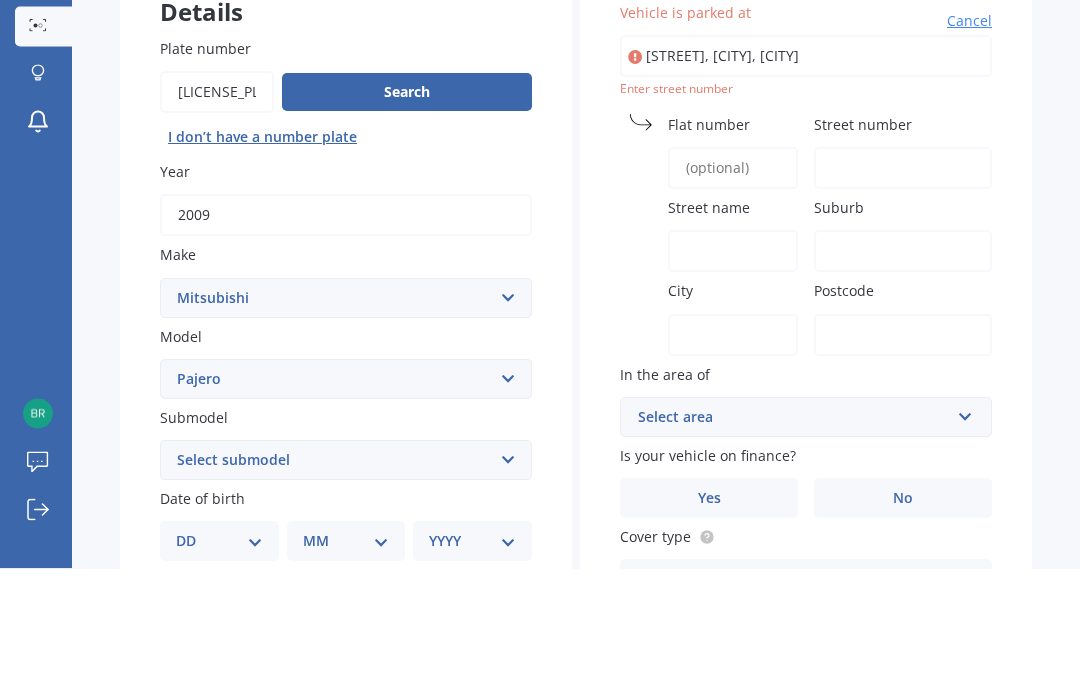 type on "2" 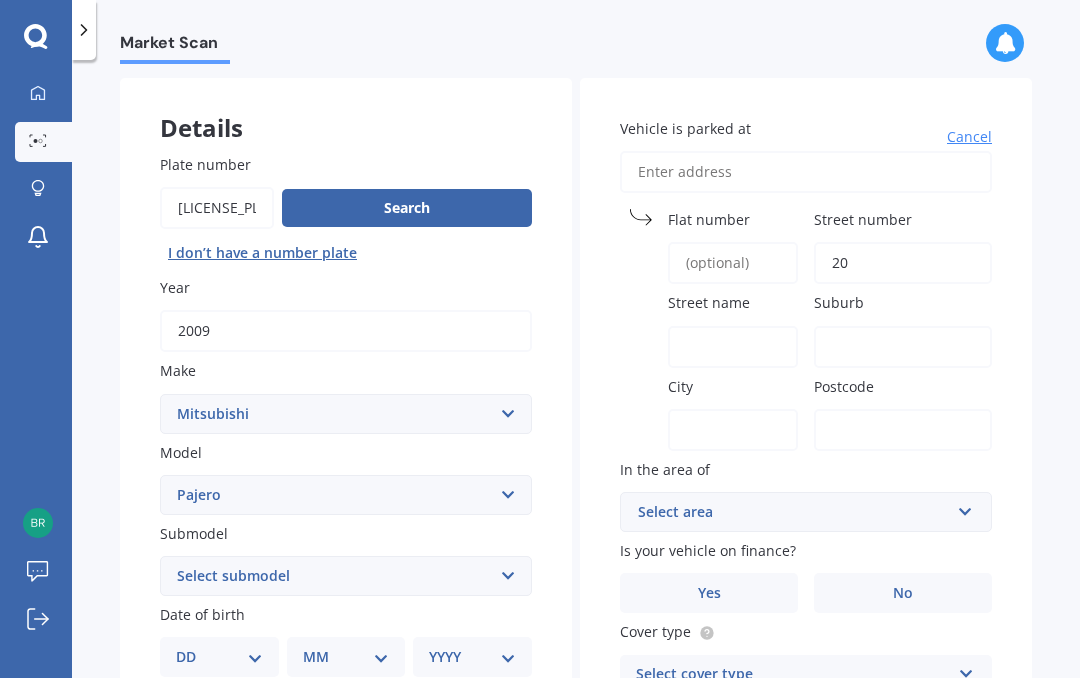 type on "20" 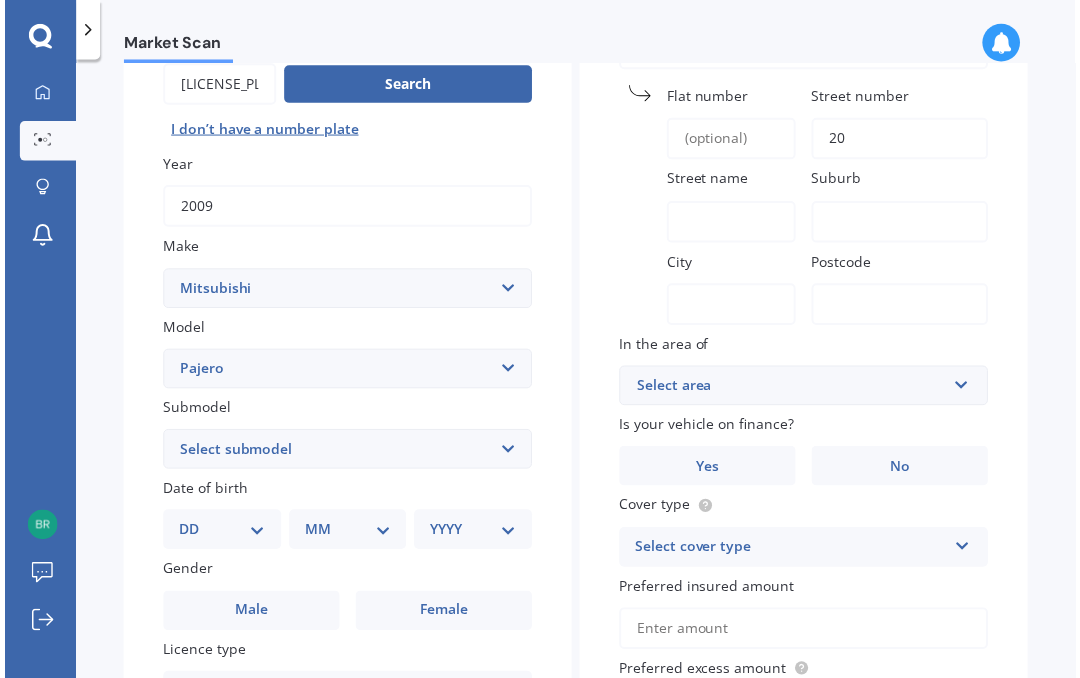 scroll, scrollTop: 208, scrollLeft: 0, axis: vertical 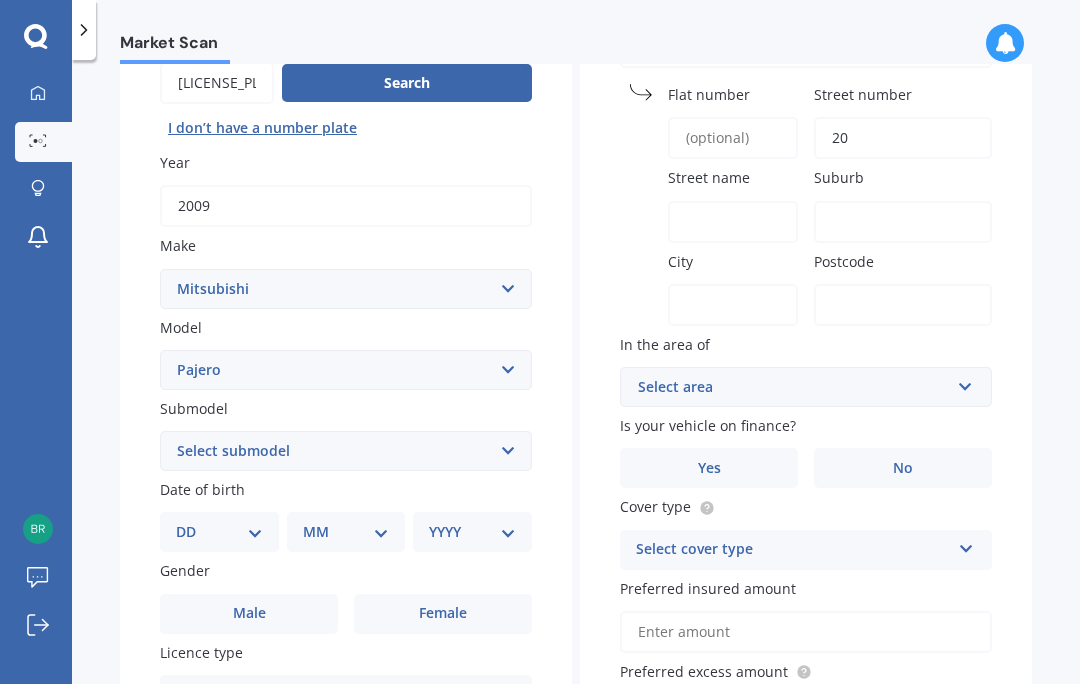 click on "Street name" at bounding box center (733, 222) 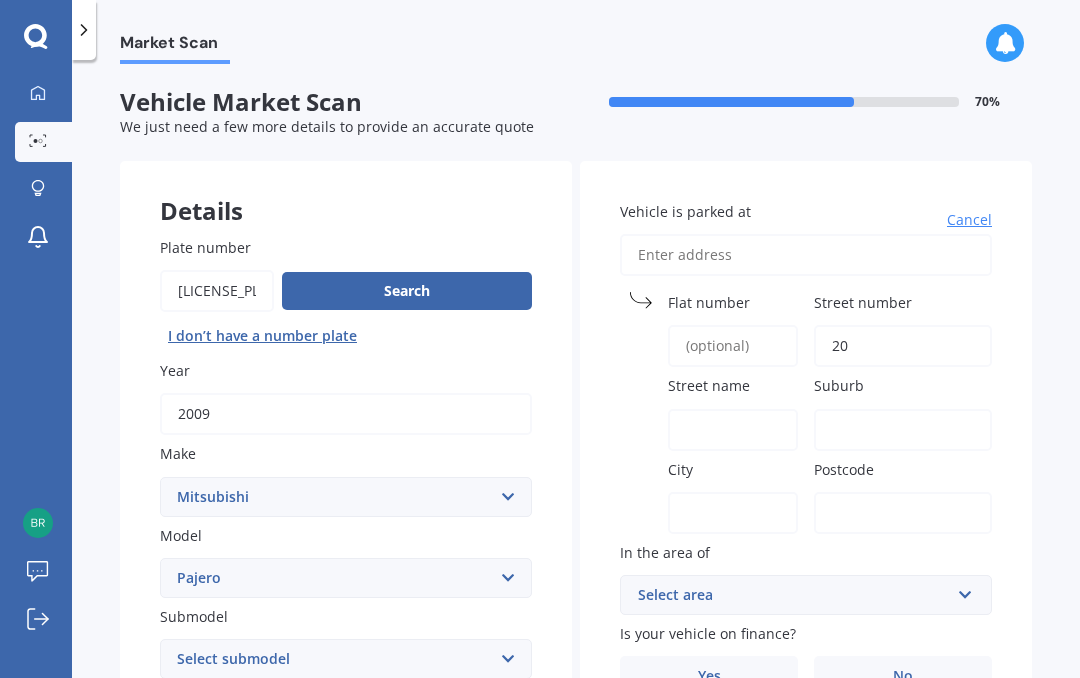 scroll, scrollTop: 0, scrollLeft: 0, axis: both 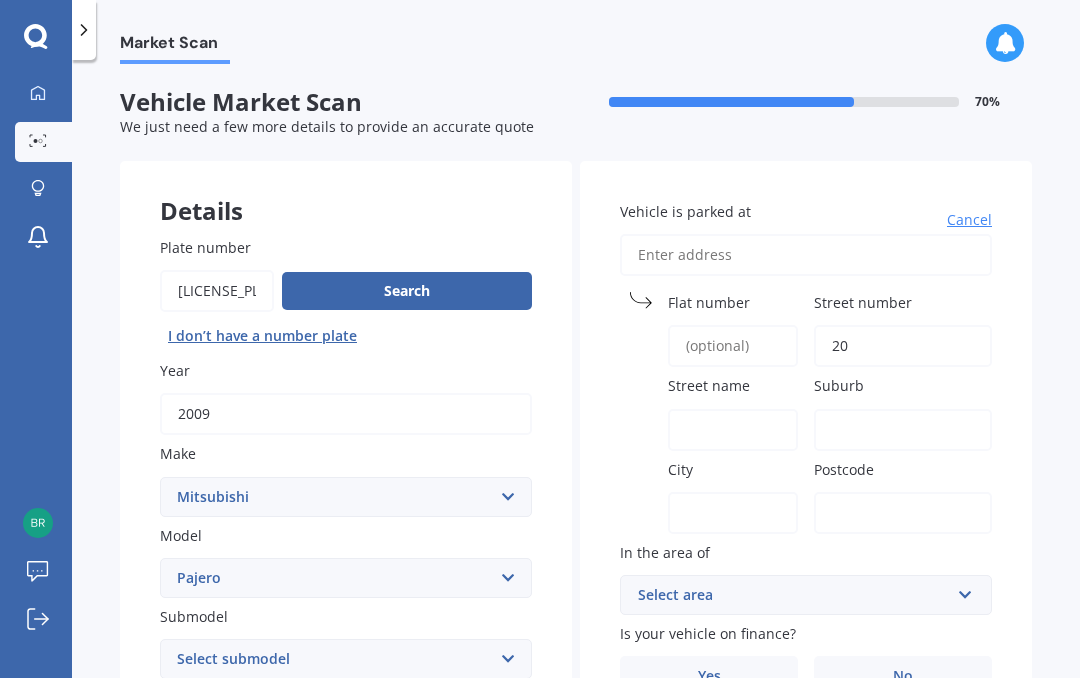 click on "Vehicle is parked at" at bounding box center (806, 255) 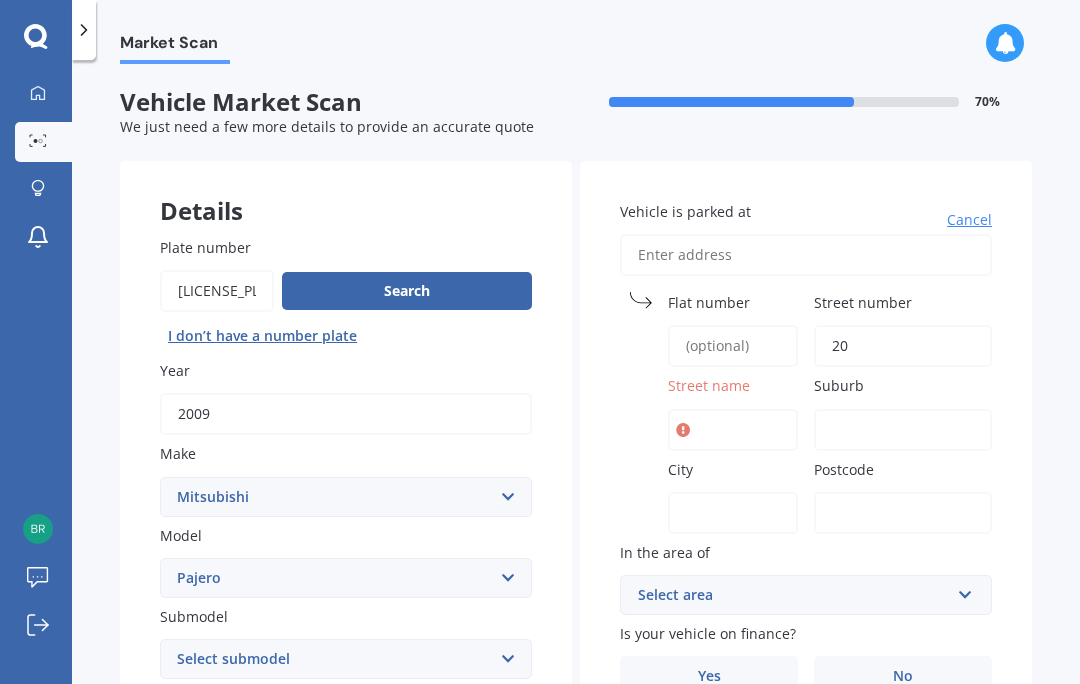 type on "2" 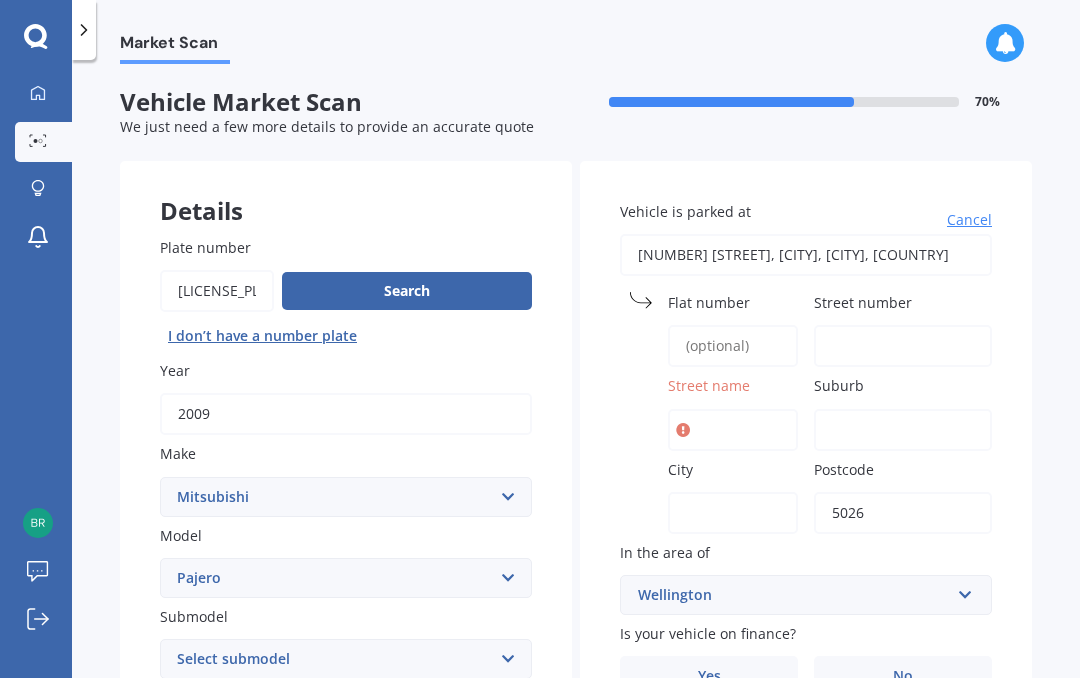 type on "[NUMBER] [STREET], [CITY], [CITY] [POSTAL_CODE]" 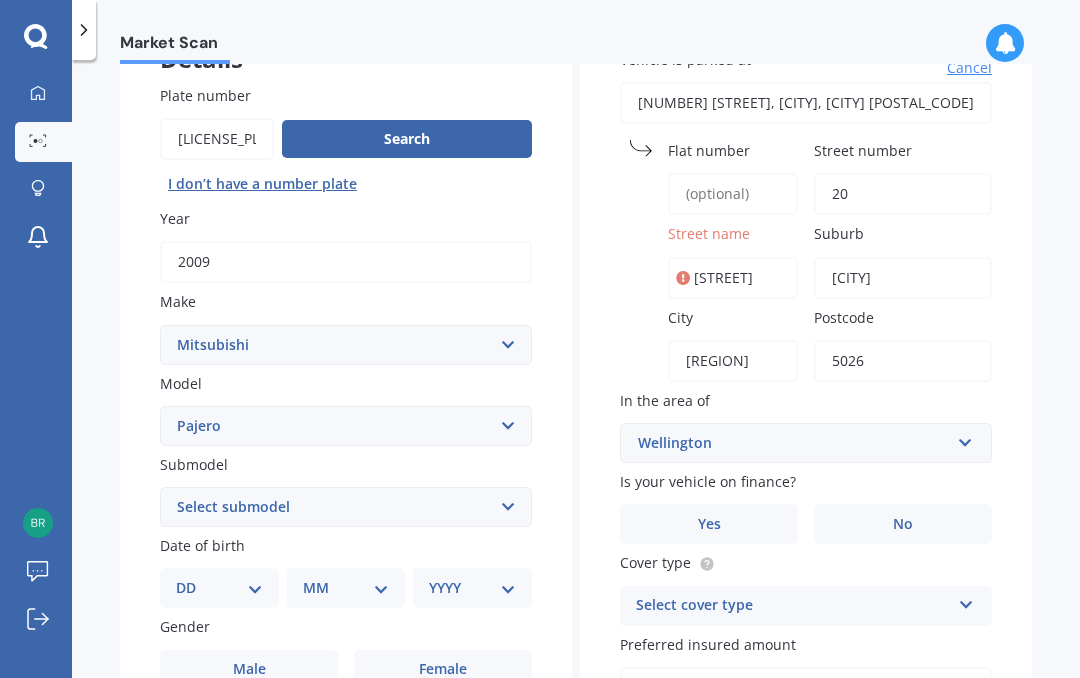 scroll, scrollTop: 153, scrollLeft: 0, axis: vertical 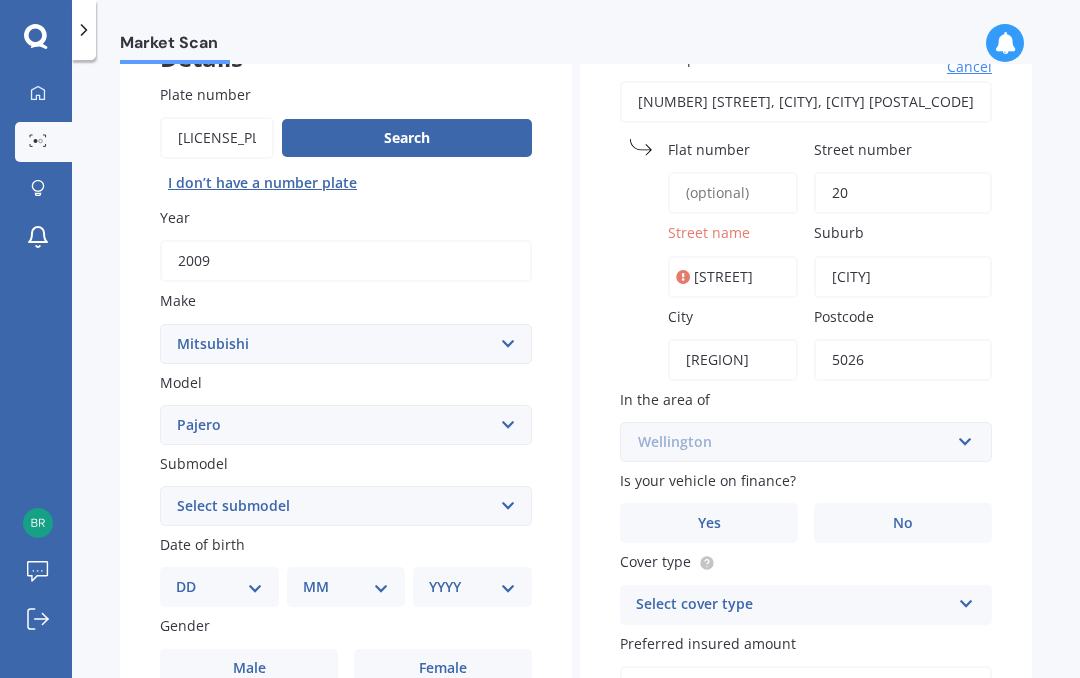 click at bounding box center [799, 442] 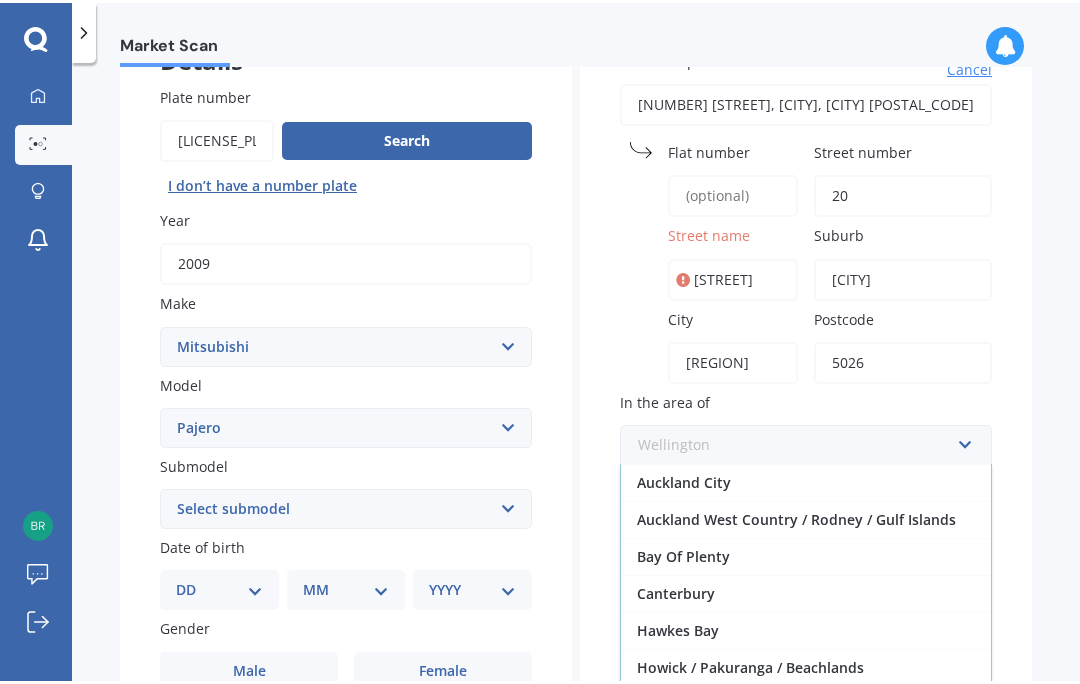 scroll, scrollTop: -6, scrollLeft: 0, axis: vertical 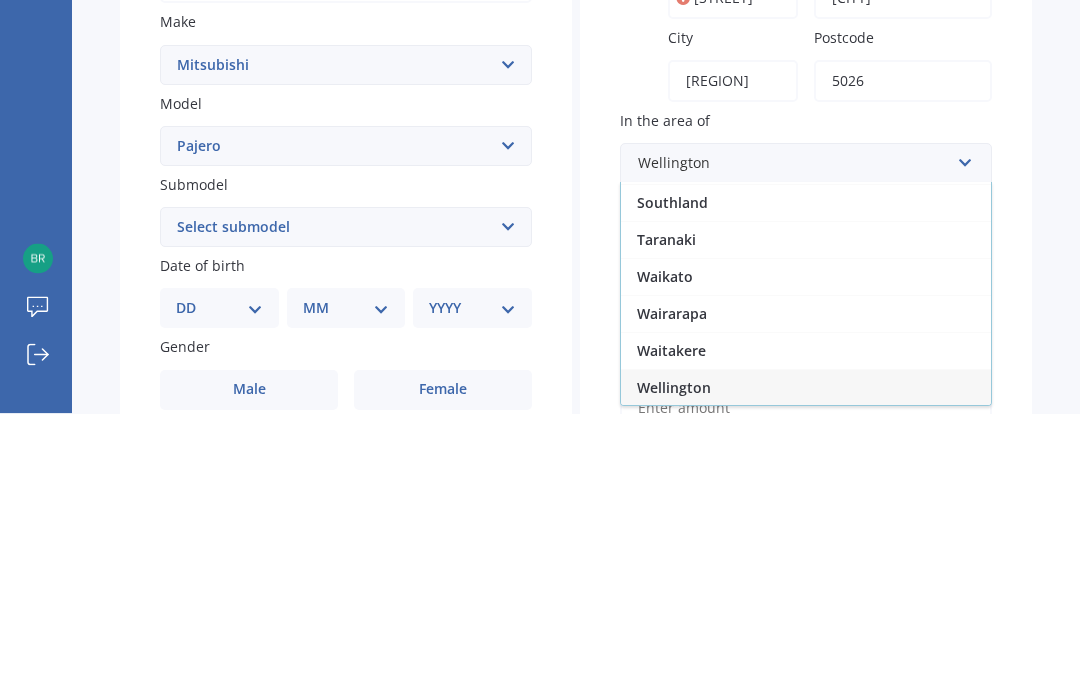 click on "Market Scan Vehicle Market Scan 70 % We just need a few more details to provide an accurate quote Details Plate number Search I don’t have a number plate Year 2009 Make Select make AC ALFA ROMEO ASTON MARTIN AUDI AUSTIN BEDFORD Bentley BMW BYD CADILLAC CAN-AM CHERY CHEVROLET CHRYSLER Citroen CRUISEAIR CUPRA DAEWOO DAIHATSU DAIMLER DAMON DIAHATSU DODGE EXOCET FACTORY FIVE FERRARI FIAT Fiord FLEETWOOD FORD FOTON FRASER GEELY GENESIS GEORGIE BOY GMC GREAT WALL GWM HAVAL HILLMAN HINO HOLDEN HOLIDAY RAMBLER HONDA HUMMER HYUNDAI INFINITI ISUZU IVECO JAC JAECOO JAGUAR JEEP KGM KIA LADA LAMBORGHINI LANCIA LANDROVER LDV LEAPMOTOR LEXUS LINCOLN LOTUS LUNAR M.G M.G. MAHINDRA MASERATI MAZDA MCLAREN MERCEDES AMG Mercedes Benz MERCEDES-AMG MERCURY MINI Mitsubishi MORGAN MORRIS NEWMAR Nissan OMODA OPEL OXFORD PEUGEOT Plymouth Polestar PONTIAC PORSCHE PROTON RAM Range Rover Rayne RENAULT ROLLS ROYCE ROVER SAAB SATURN SEAT SHELBY SKODA SMART SSANGYONG SUBARU SUZUKI TATA TESLA TIFFIN Toyota TRIUMPH TVR Vauxhall VOLKSWAGEN ZX" at bounding box center (576, 376) 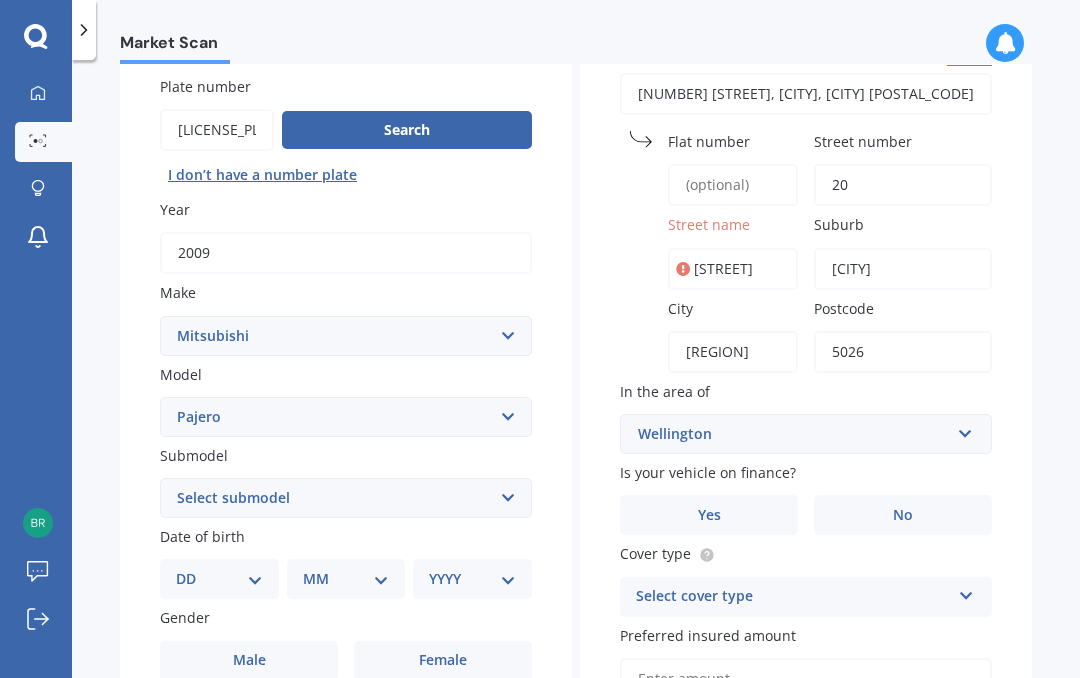 click on "No" at bounding box center (903, 515) 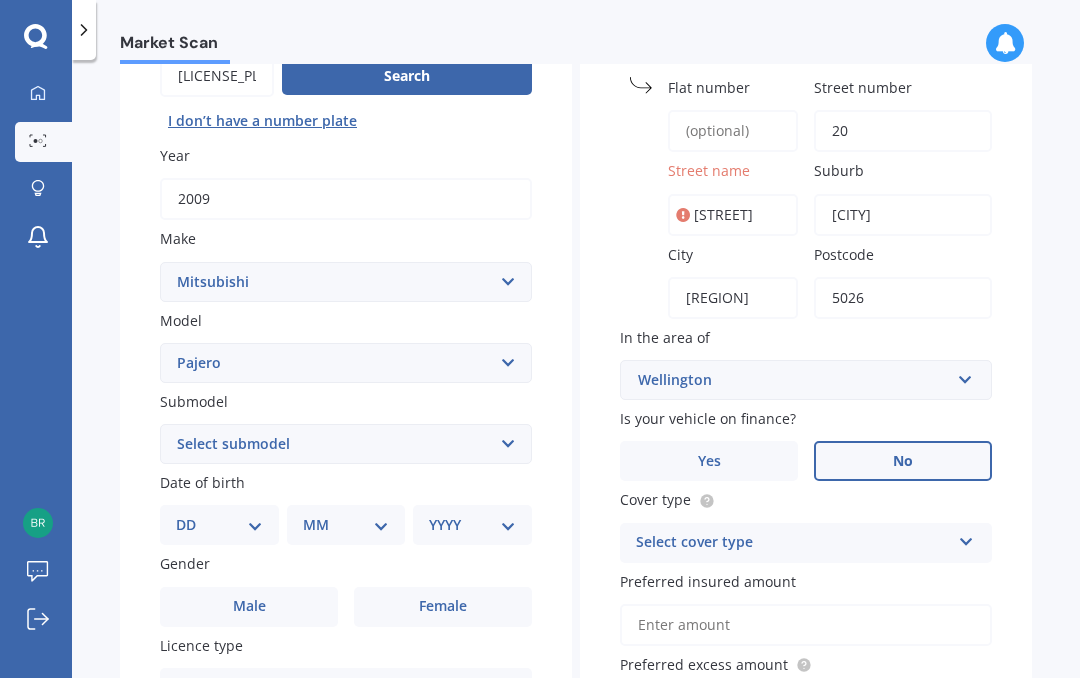 scroll, scrollTop: 220, scrollLeft: 0, axis: vertical 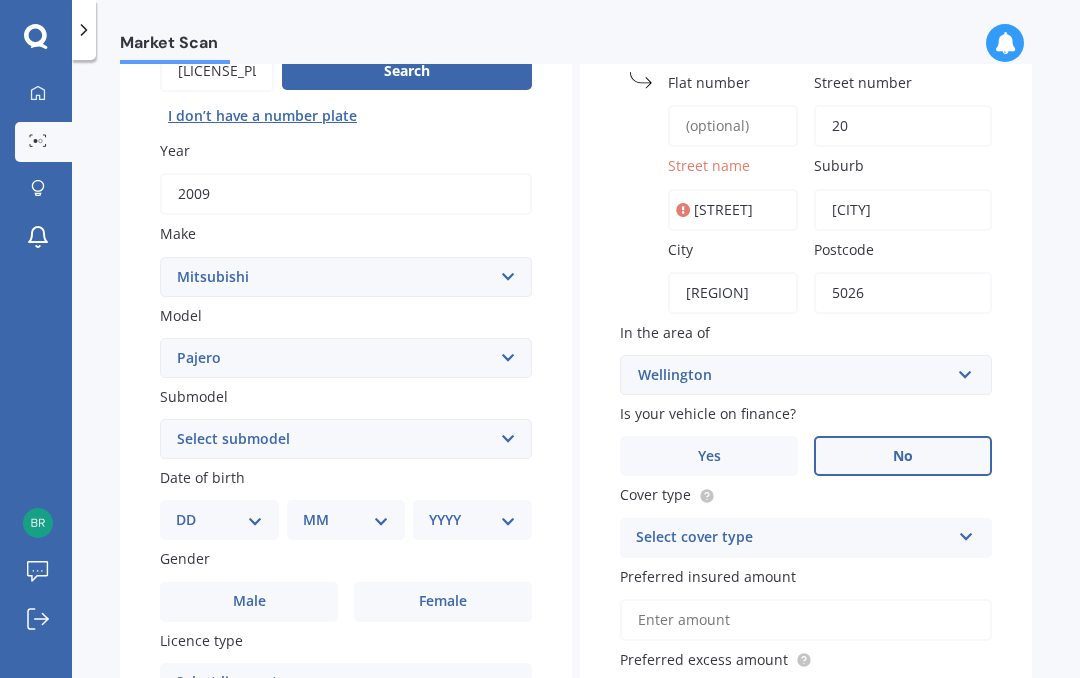 click at bounding box center [966, 533] 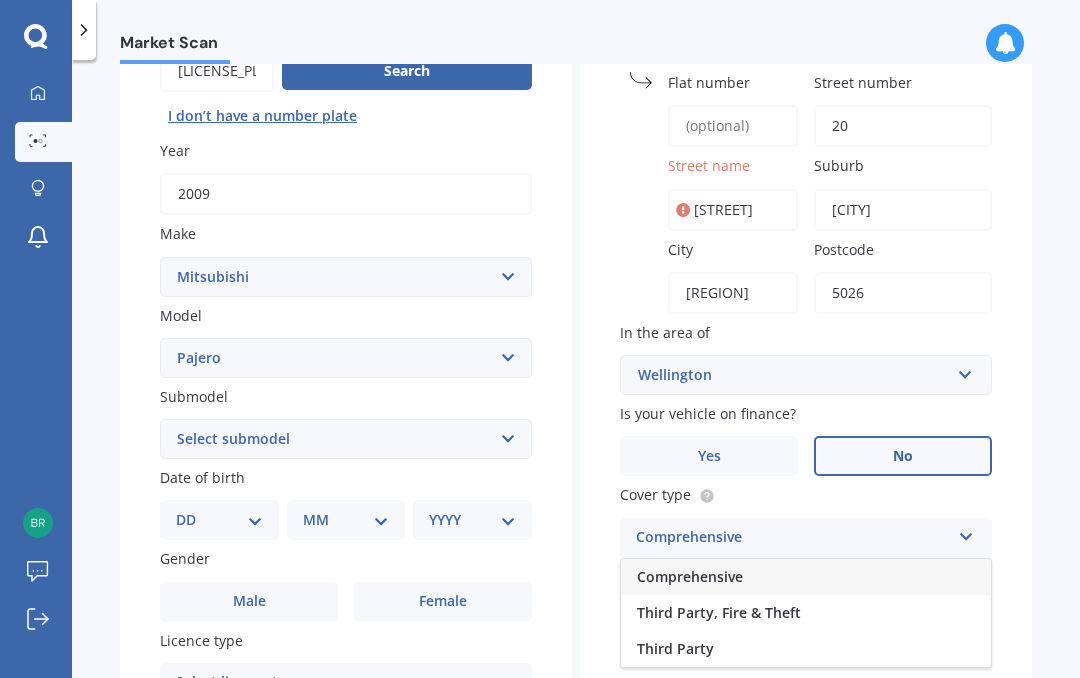 click on "Comprehensive" at bounding box center [806, 577] 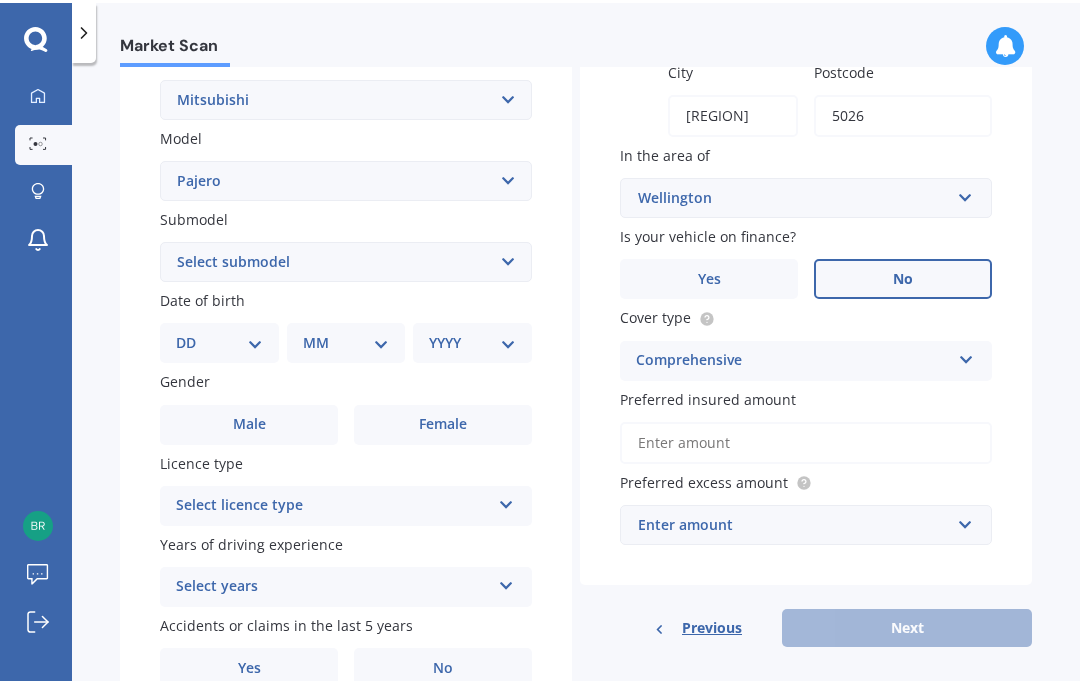 scroll, scrollTop: 401, scrollLeft: 0, axis: vertical 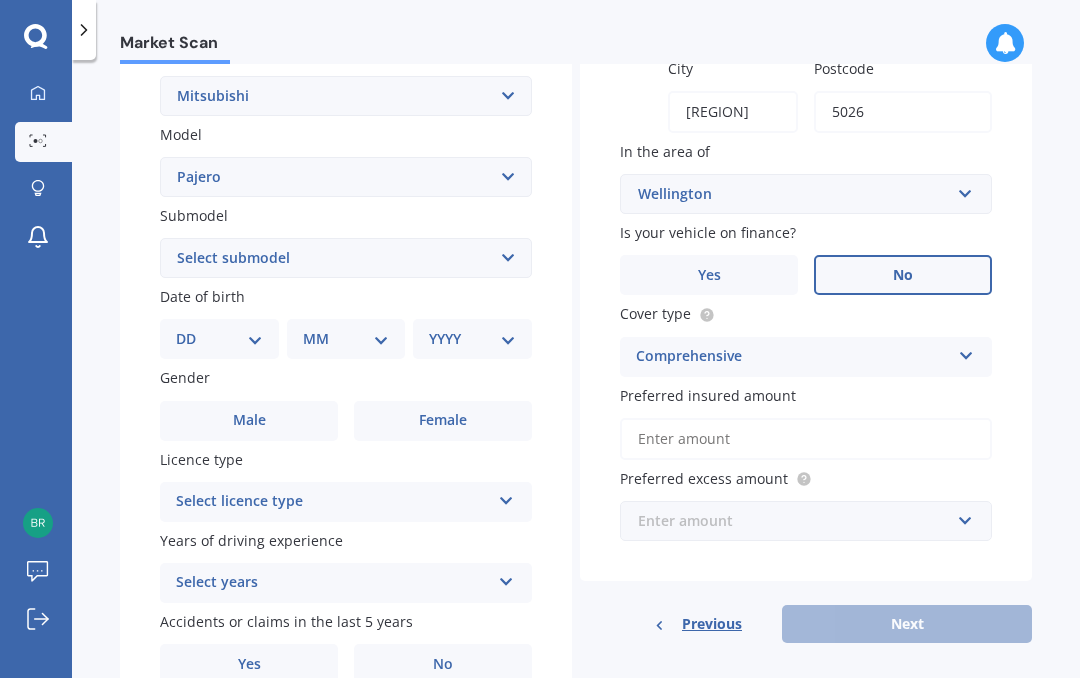 click at bounding box center (799, 521) 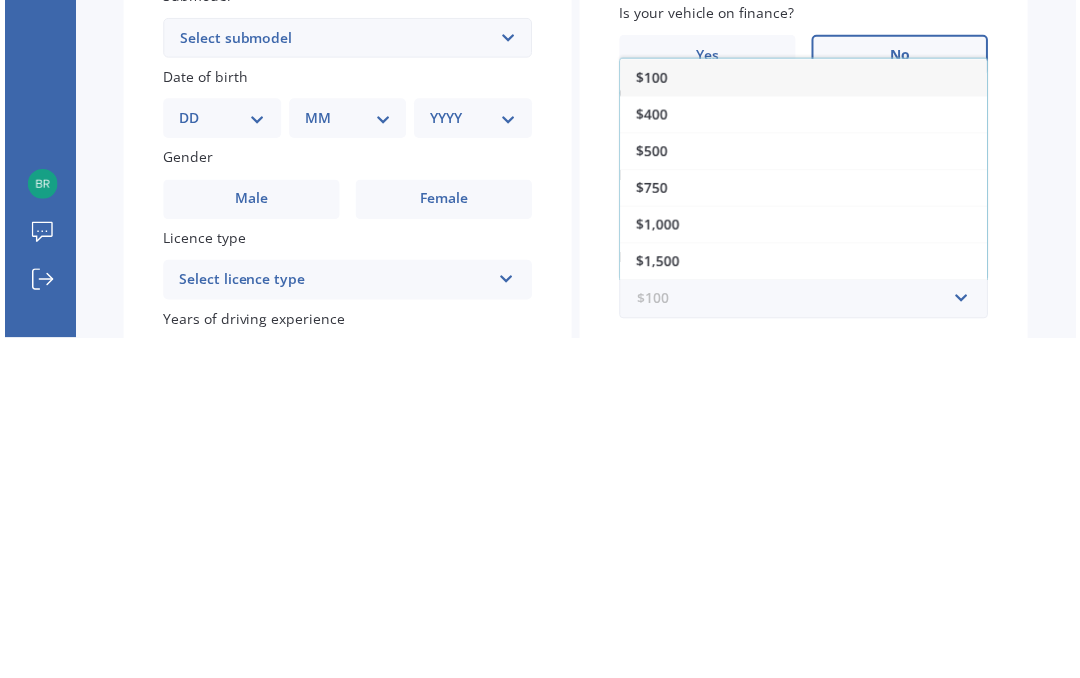scroll, scrollTop: 275, scrollLeft: 0, axis: vertical 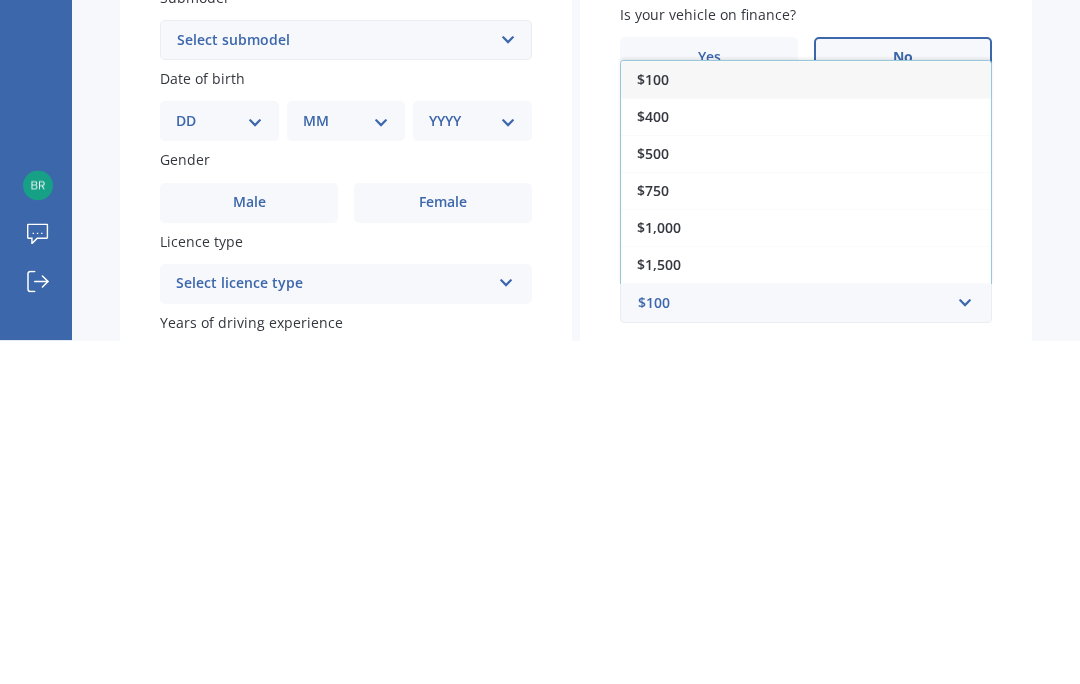 click on "$500" at bounding box center [653, 497] 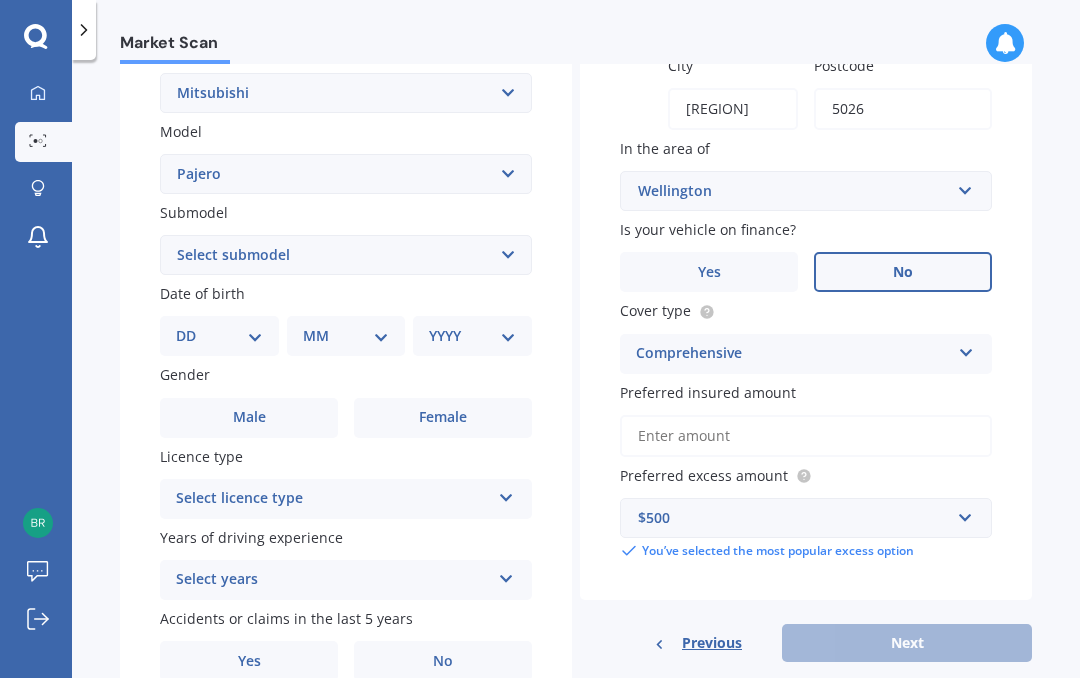 scroll, scrollTop: 400, scrollLeft: 0, axis: vertical 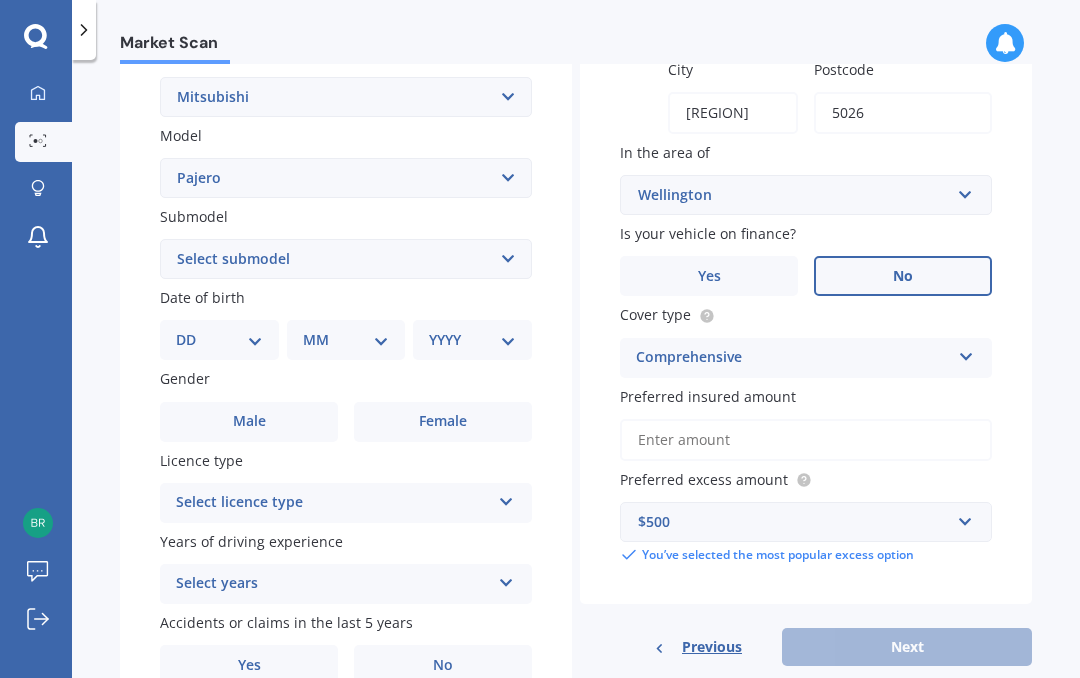 click on "Preferred insured amount" at bounding box center (806, 440) 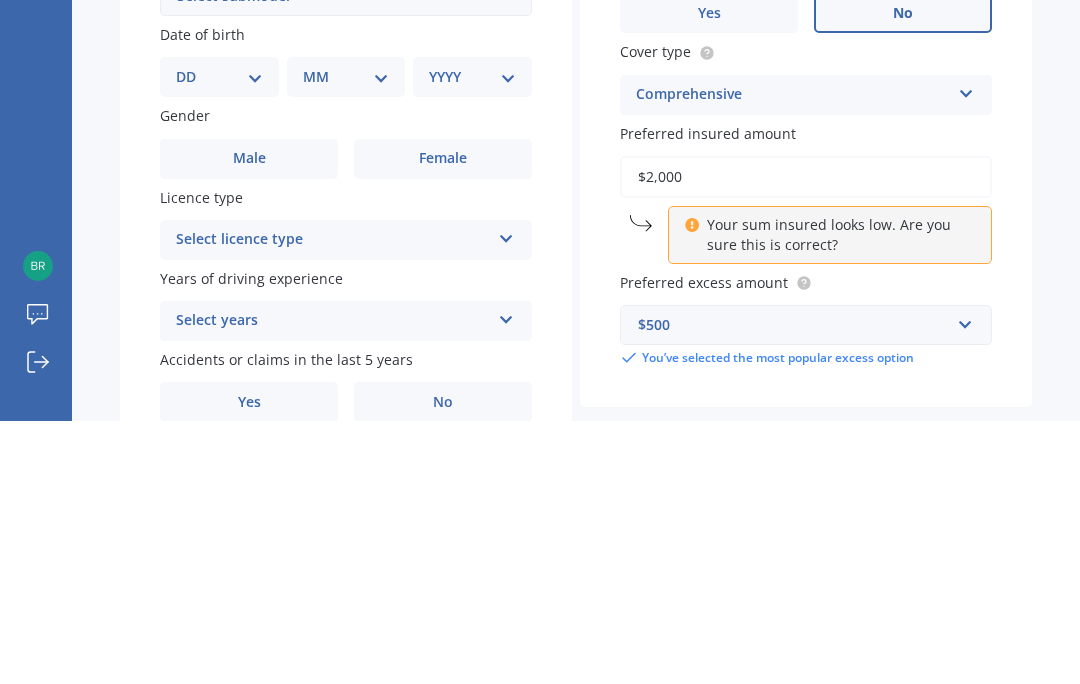 type on "$20,000" 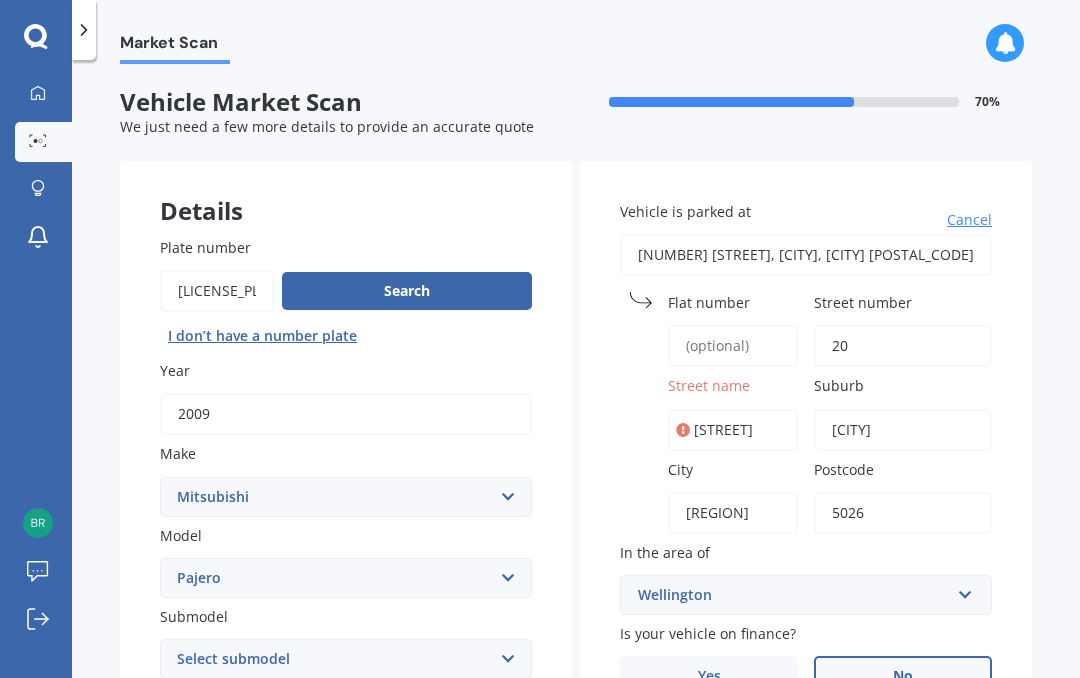 scroll, scrollTop: 0, scrollLeft: 0, axis: both 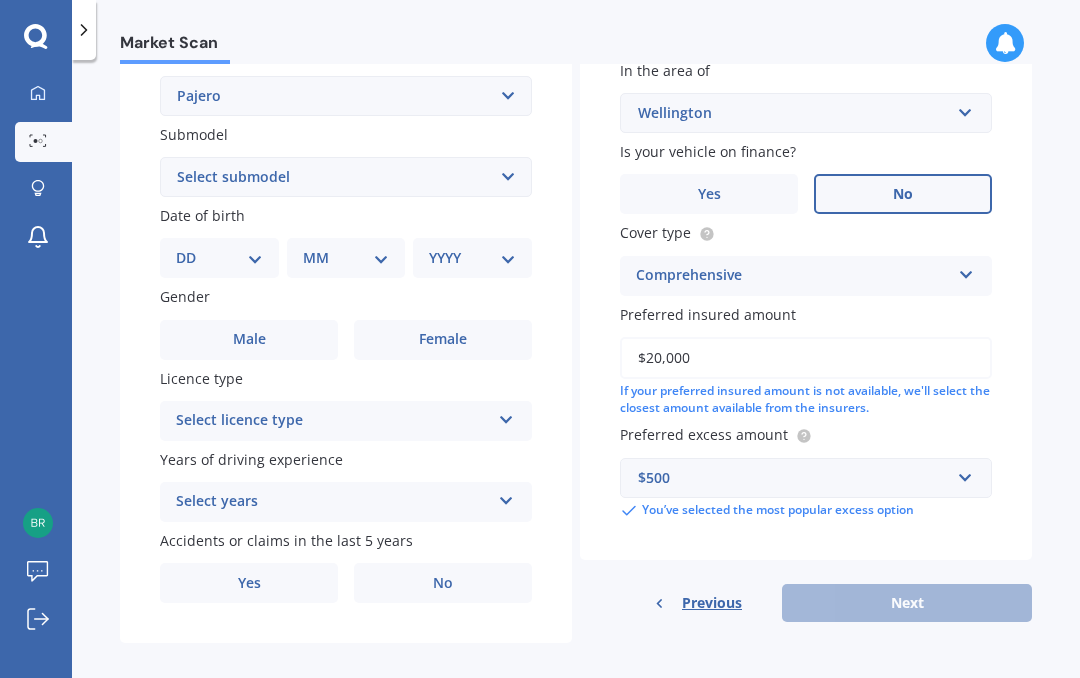click on "Previous Next" at bounding box center [806, 603] 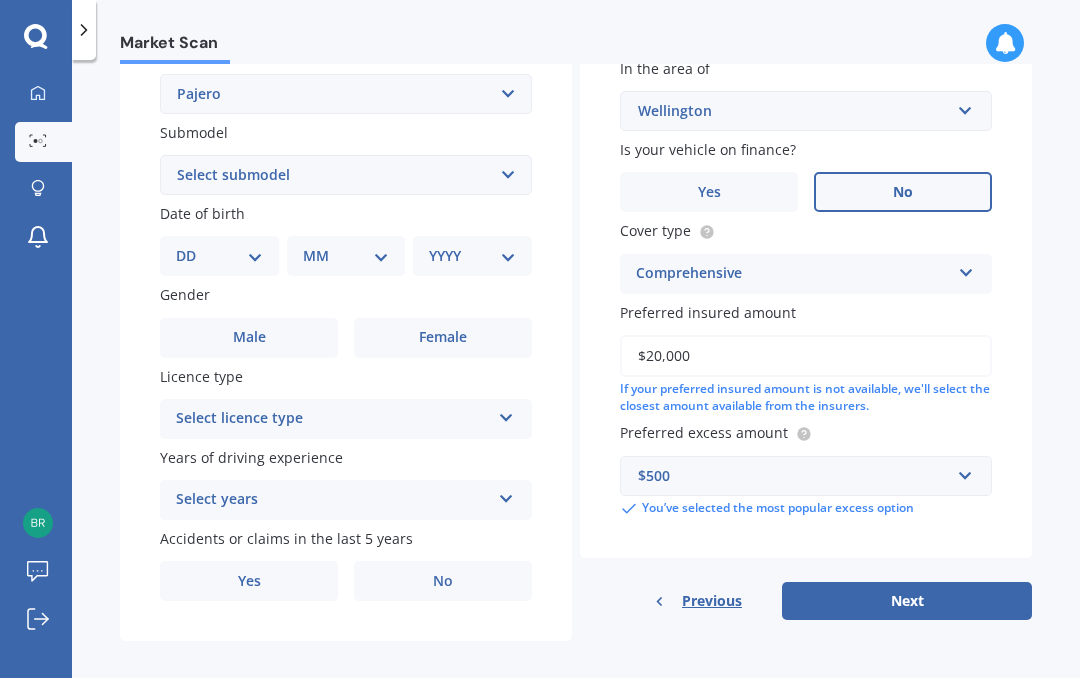 scroll, scrollTop: 482, scrollLeft: 0, axis: vertical 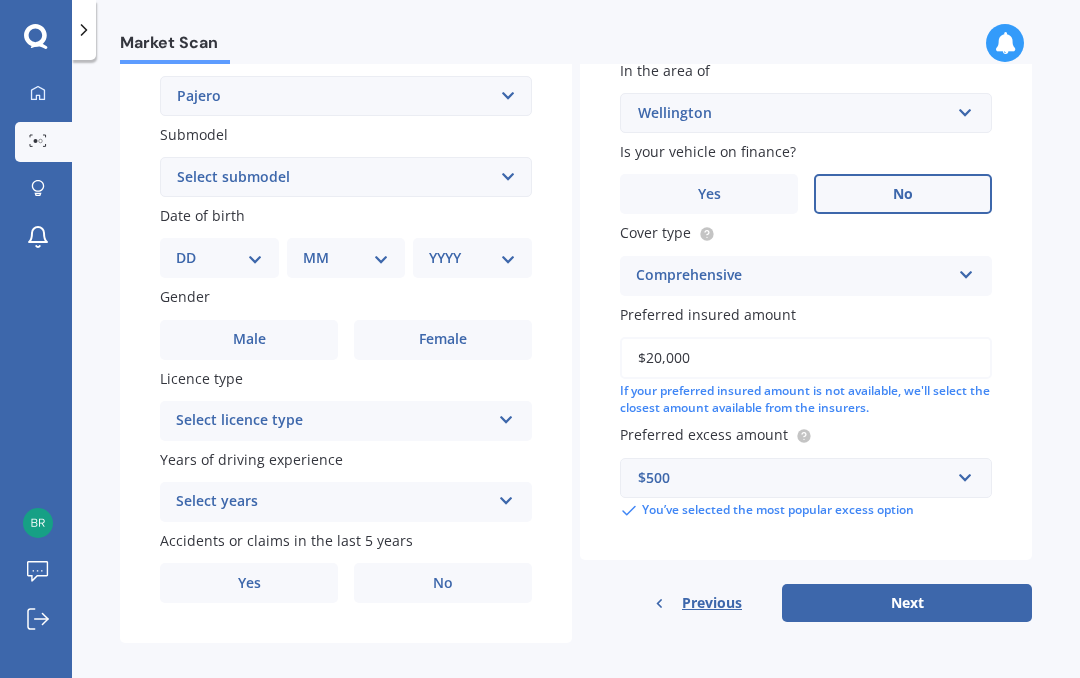 click on "Next" at bounding box center (907, 603) 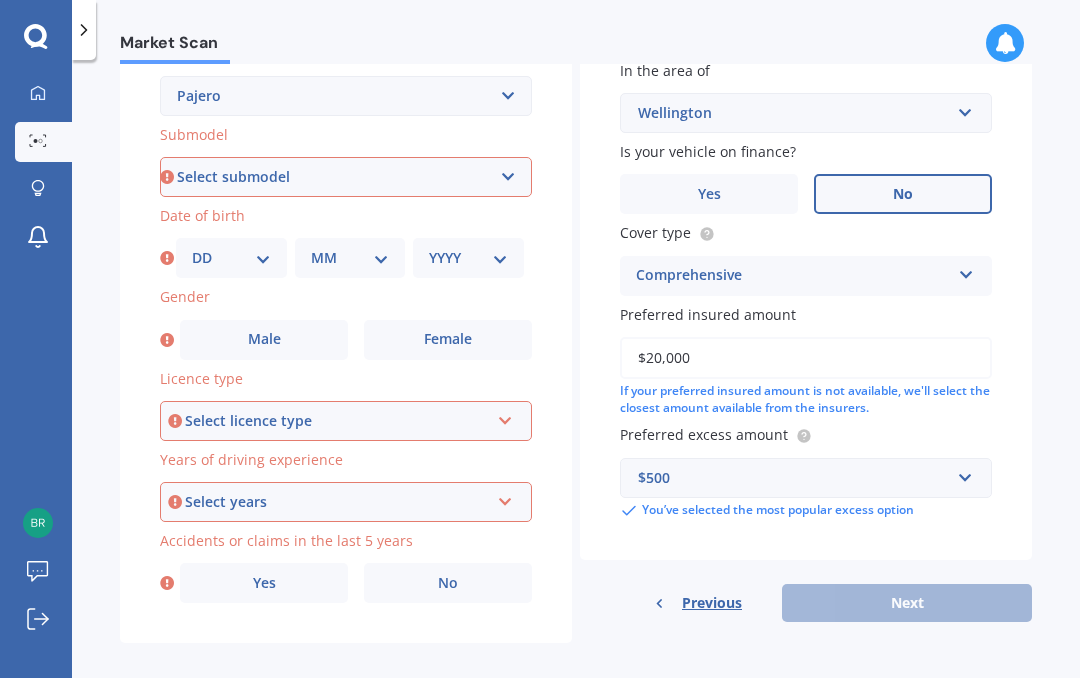 click on "Select submodel (All other diesel) (All other petrol) Exceed 3.2 Turbo Diesel Exceed 3.8 Petrol GDI GLS 3.8 Petrol iO Junior 1.1 Litre LWB Diesel LWB Petrol LWB Turbo Diesel LWB V6 Sport VRX Sport XLS SWB Diesel SWB Petrol SWB Turbo Diesel SWB V6" at bounding box center (346, 177) 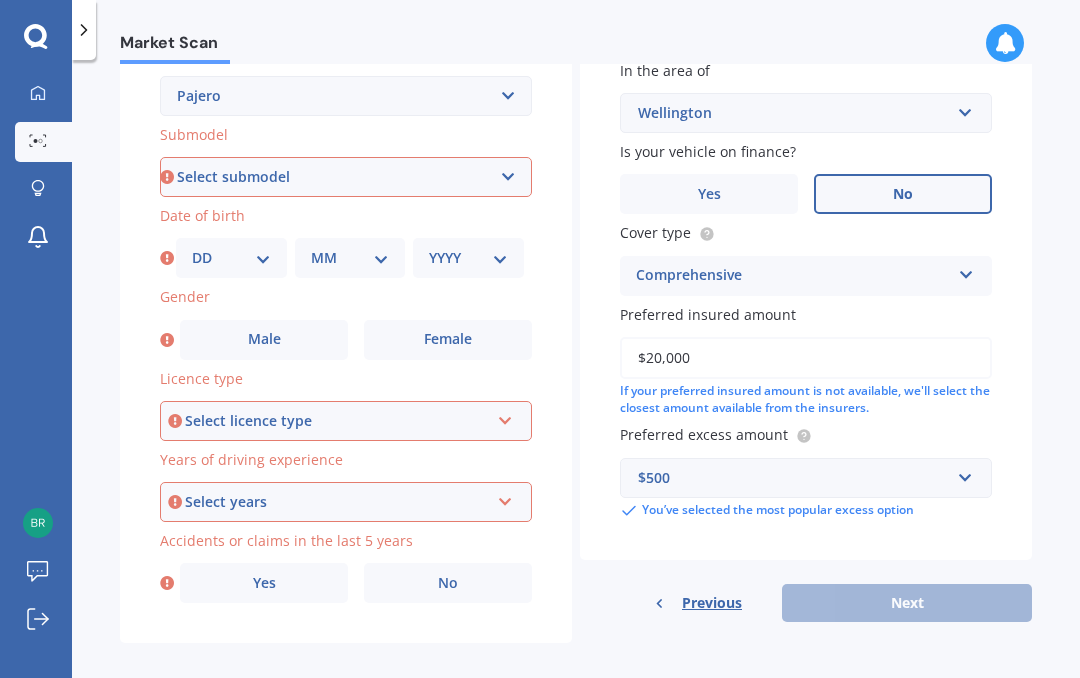 select on "LWB TURBO DIESEL" 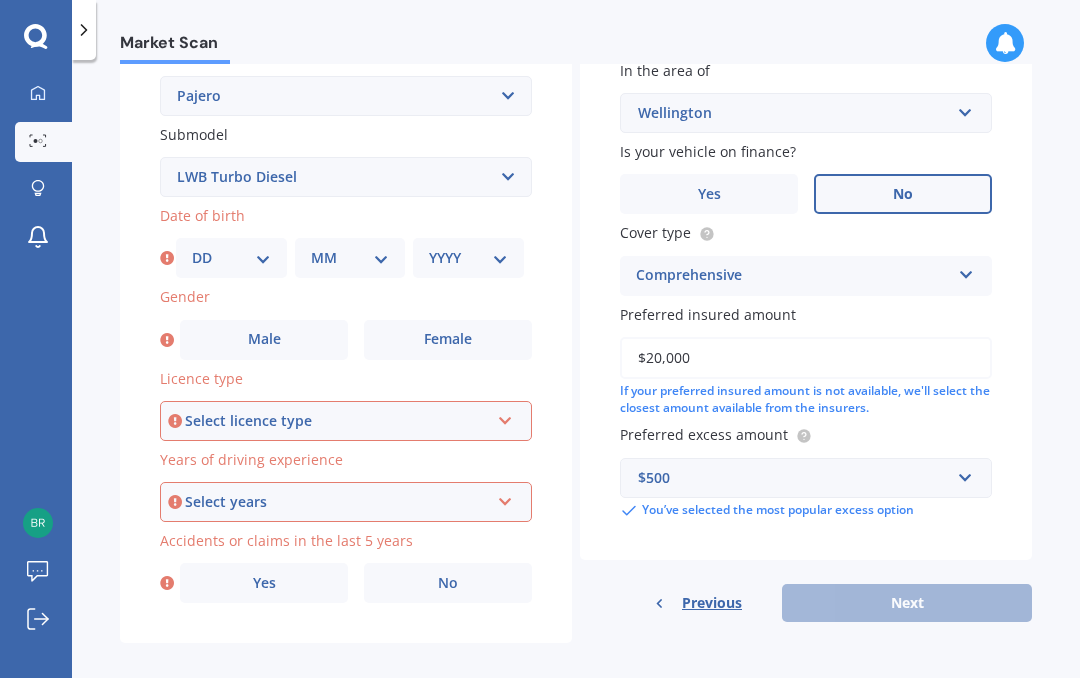 click on "$20,000" at bounding box center (806, 358) 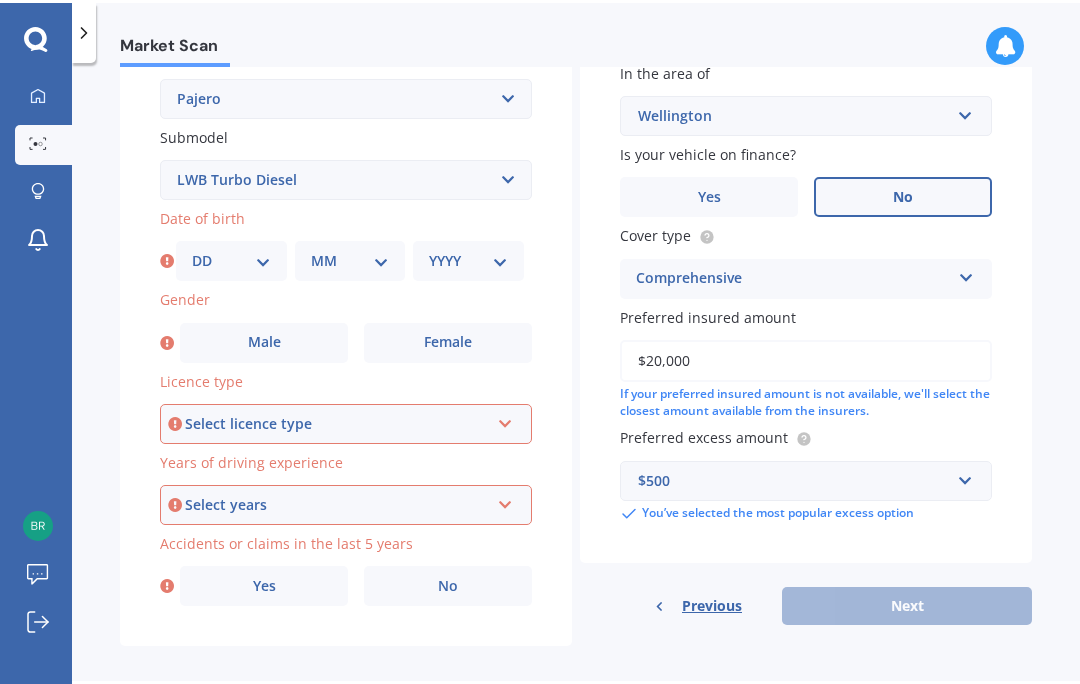 scroll, scrollTop: 0, scrollLeft: 0, axis: both 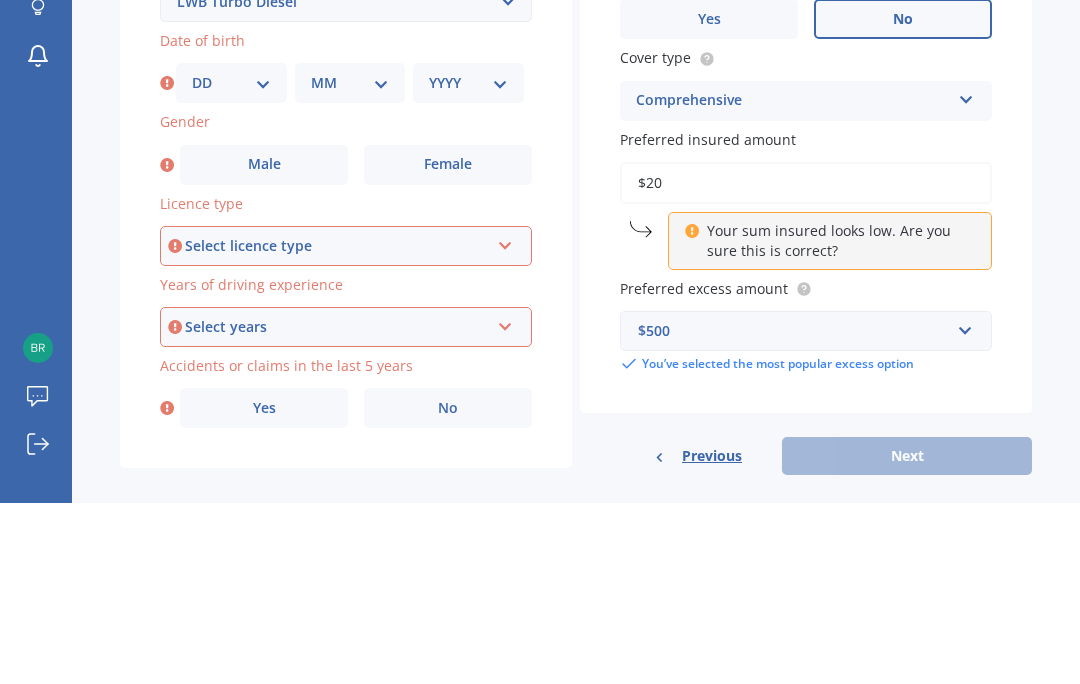 type on "$2" 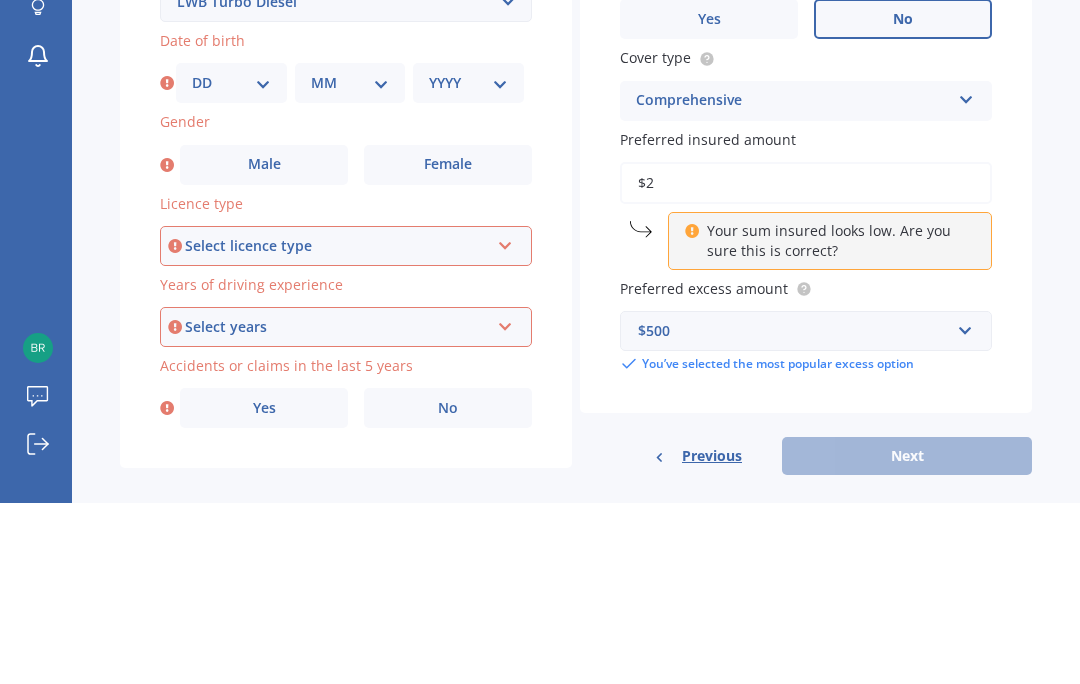 type 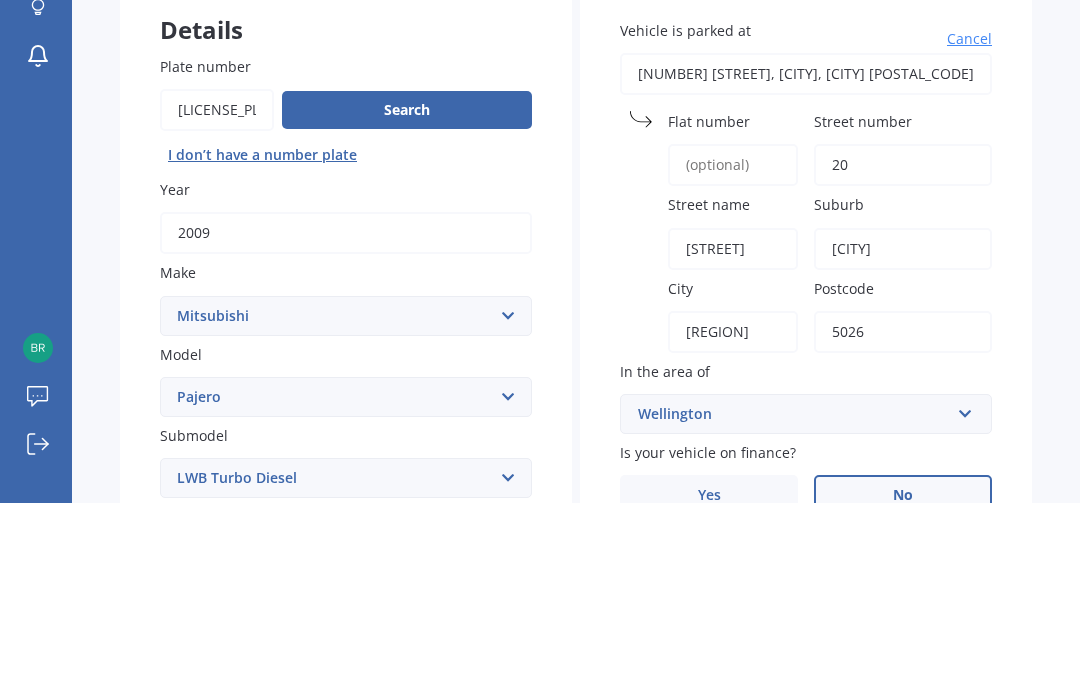 scroll, scrollTop: 0, scrollLeft: 0, axis: both 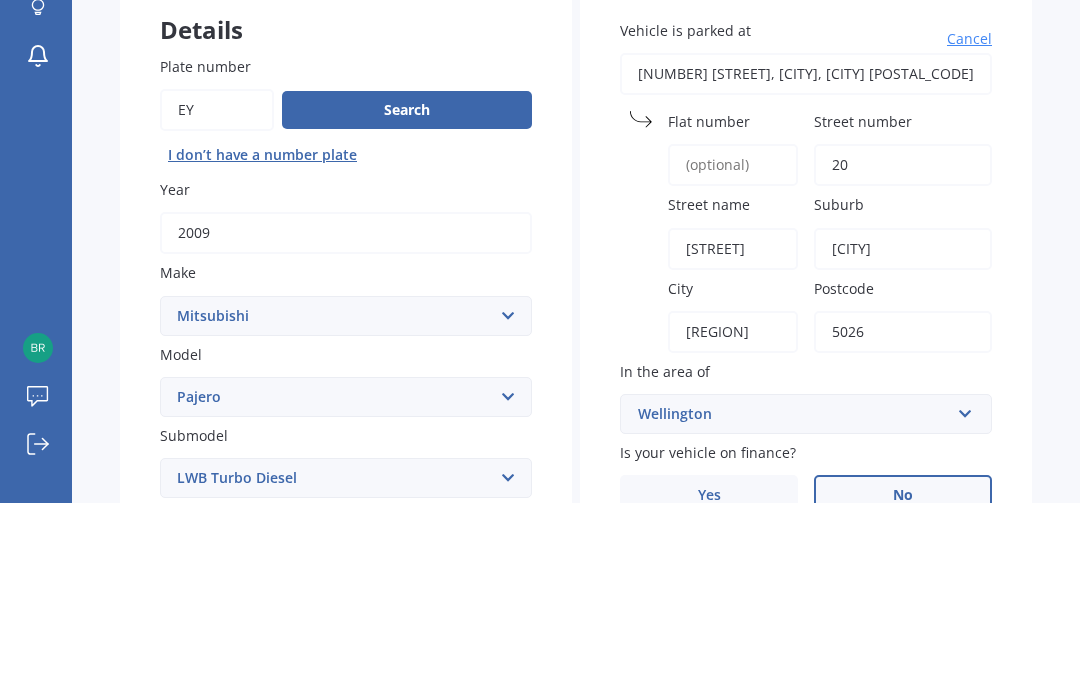 type on "E" 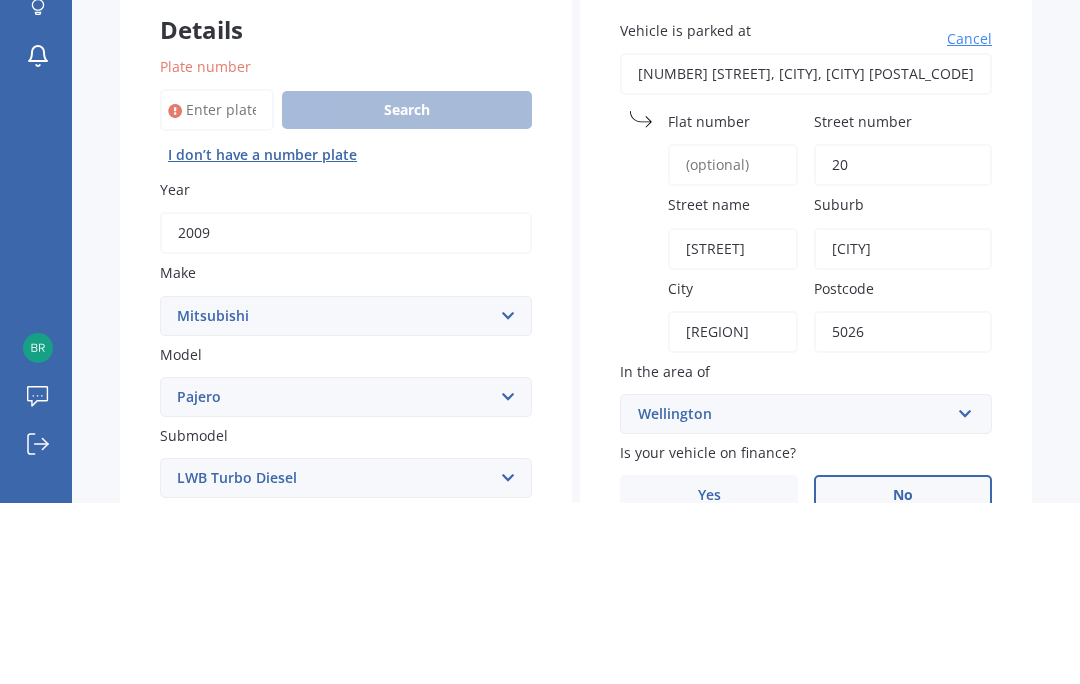 type 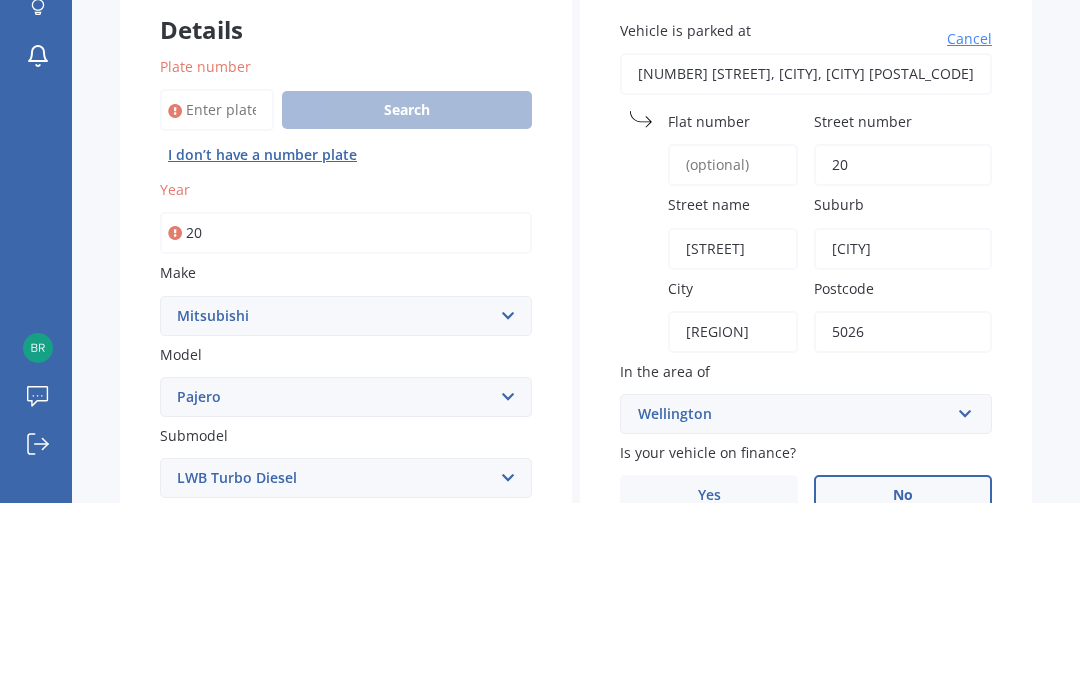 type on "2" 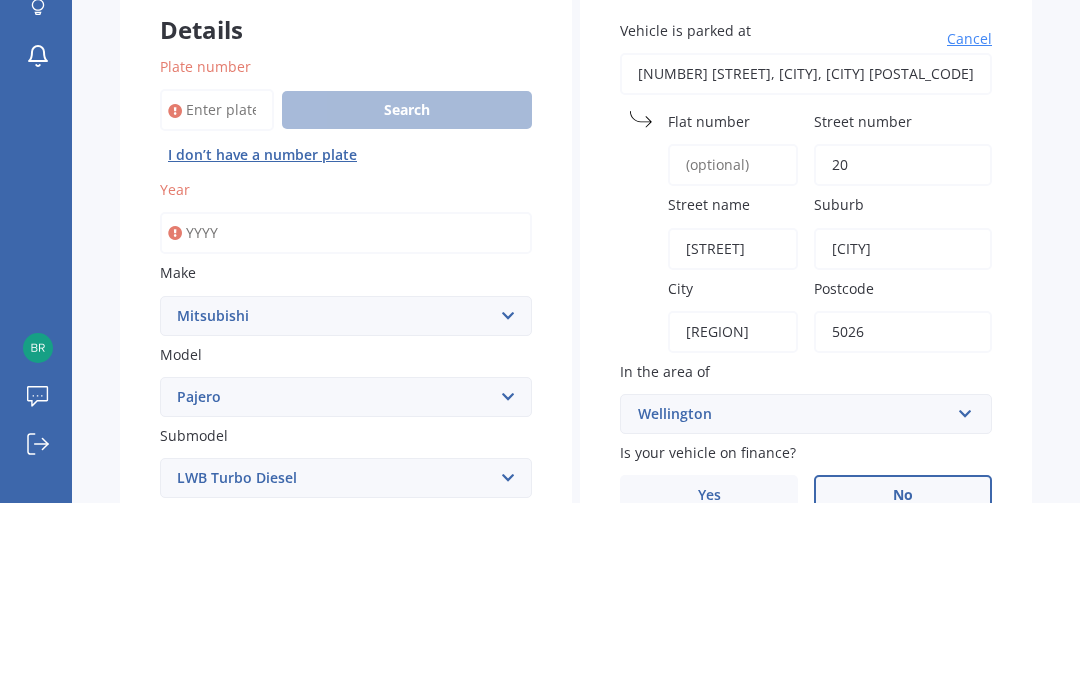 type 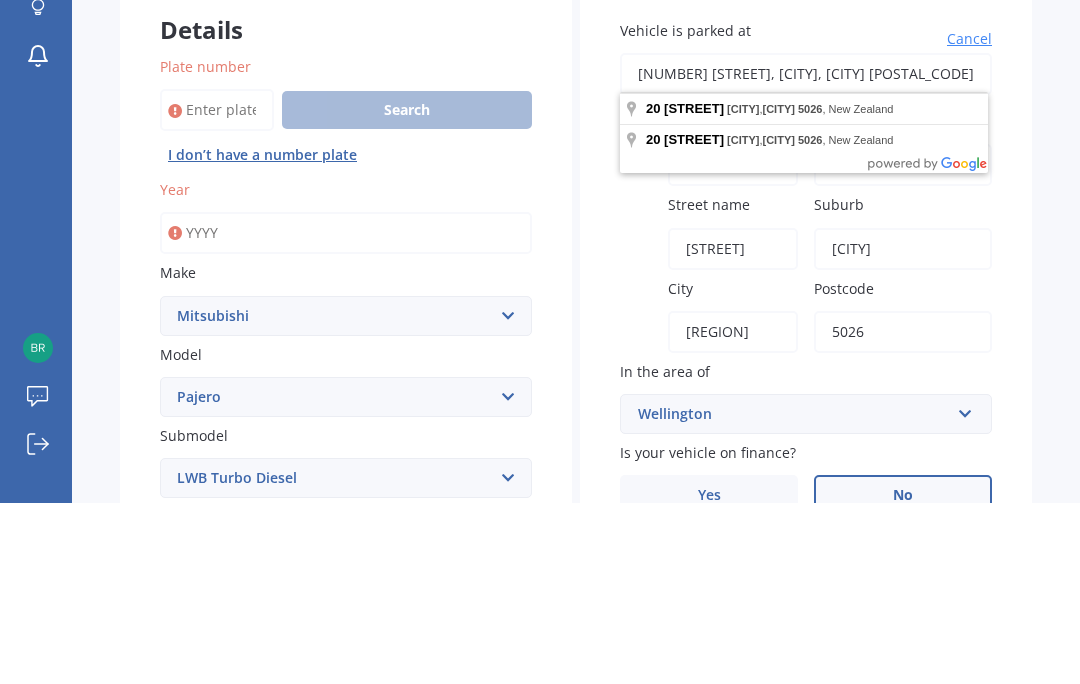 type on "[NUMBER] [STREET], [CITY], [CITY] [POSTAL_CODE]" 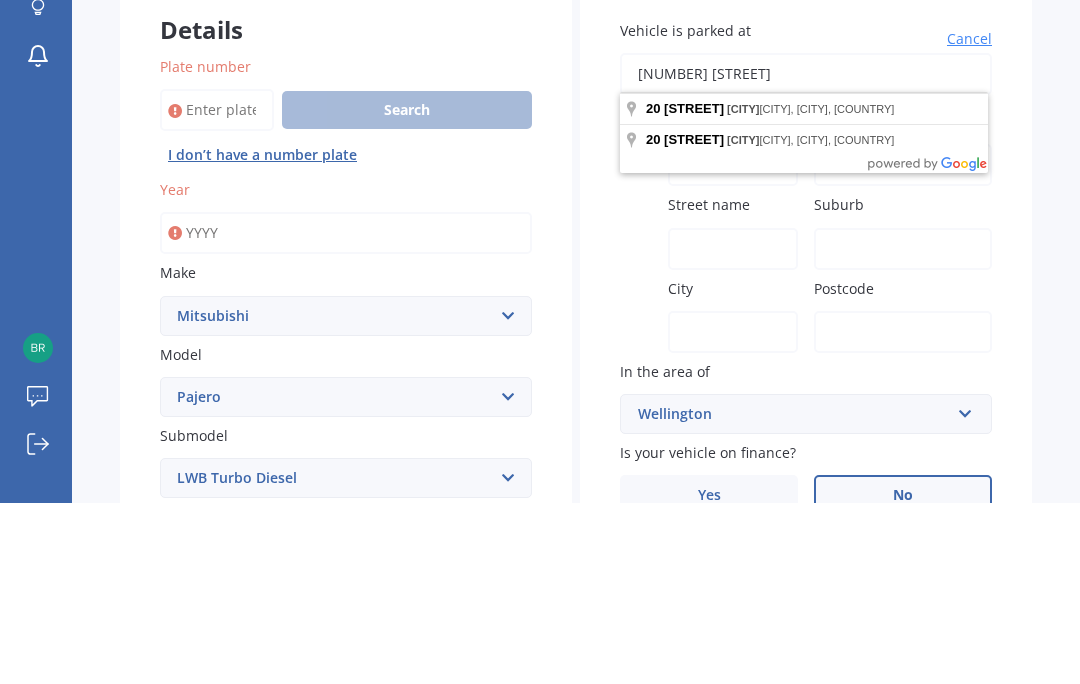 type on "[NUMBER] [STREET]" 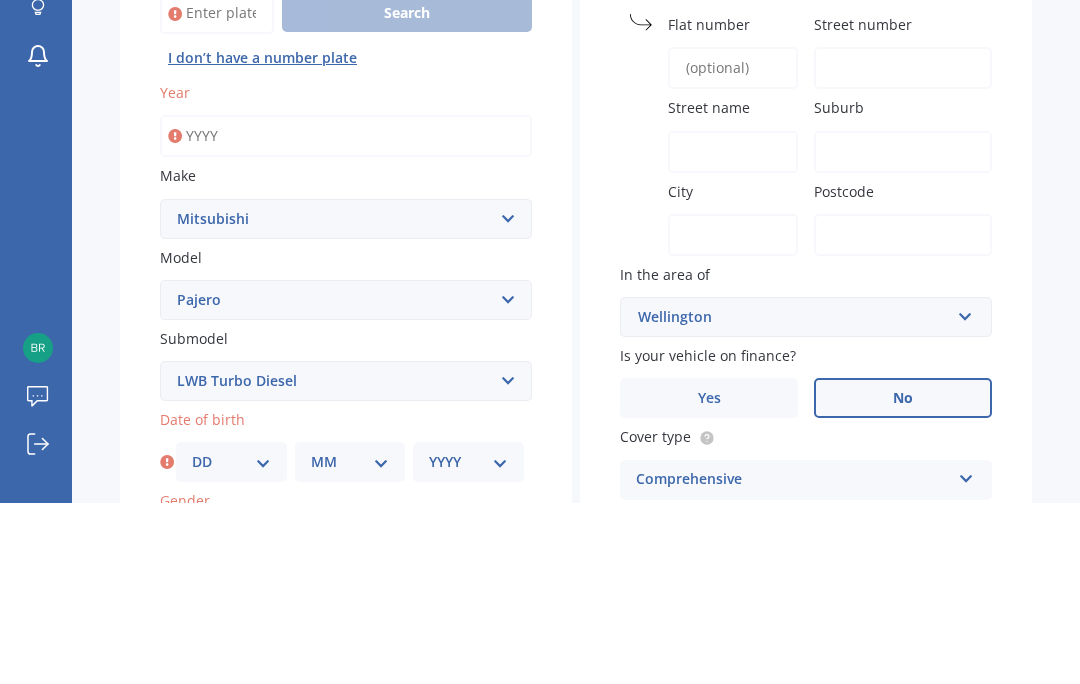 scroll, scrollTop: 110, scrollLeft: 0, axis: vertical 